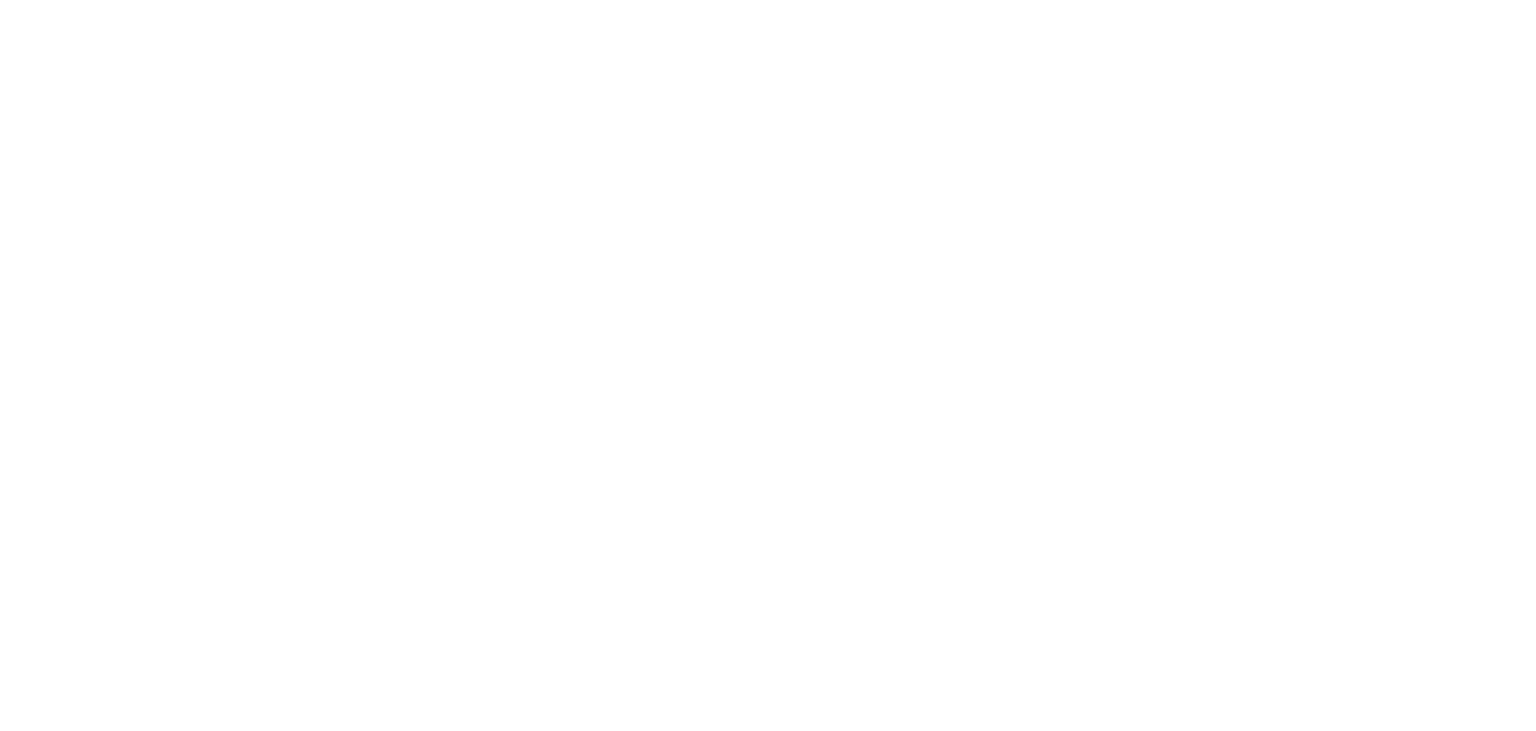 scroll, scrollTop: 0, scrollLeft: 0, axis: both 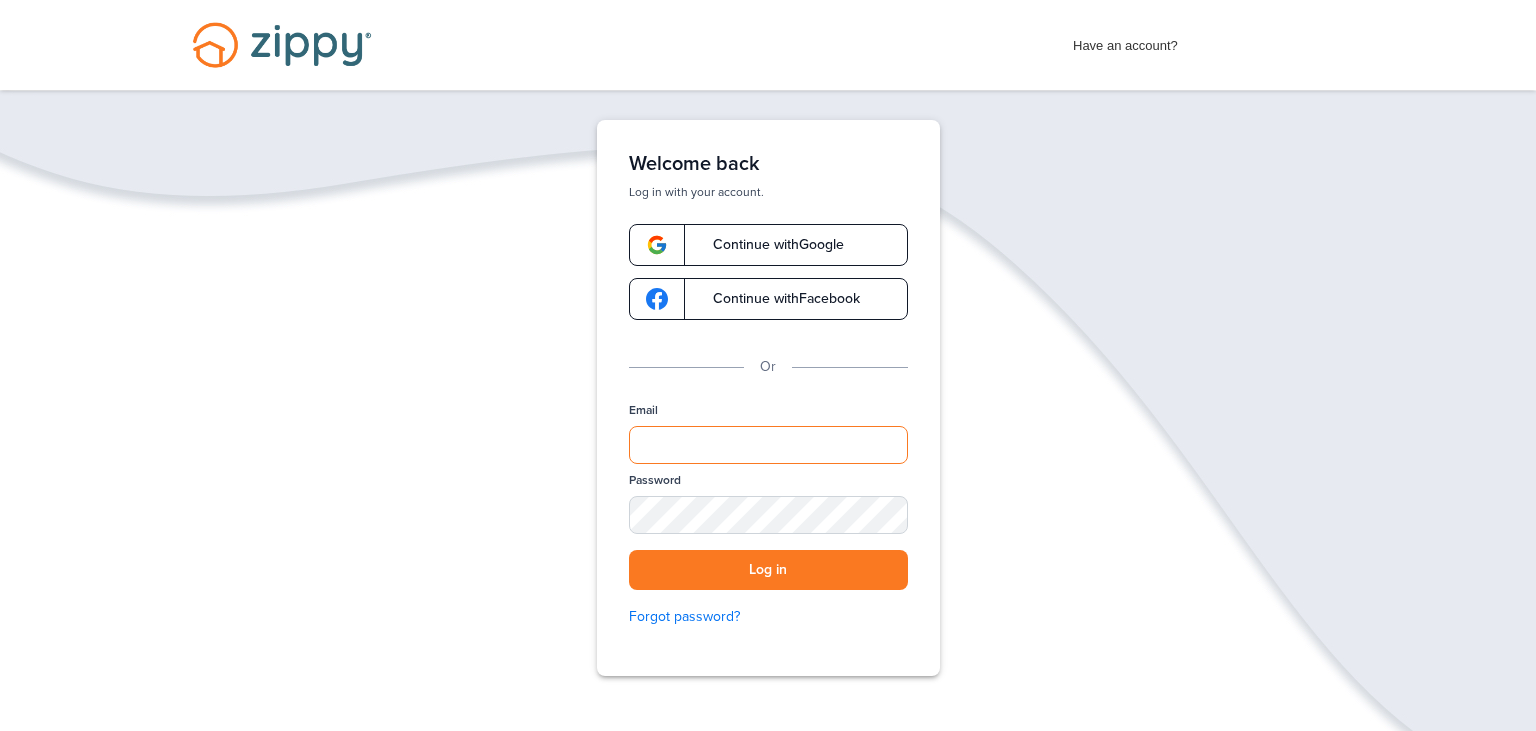 click on "Email" at bounding box center [768, 445] 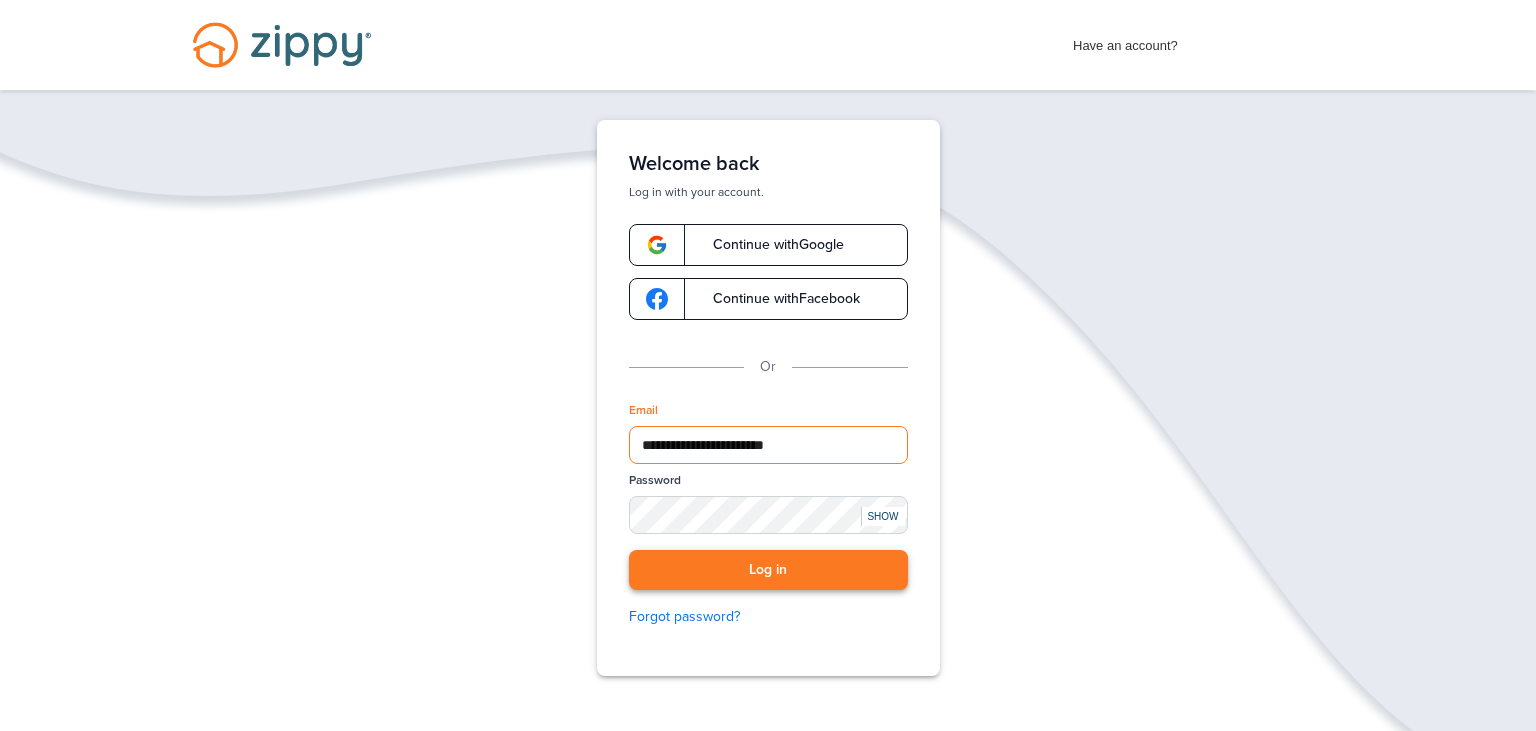type on "**********" 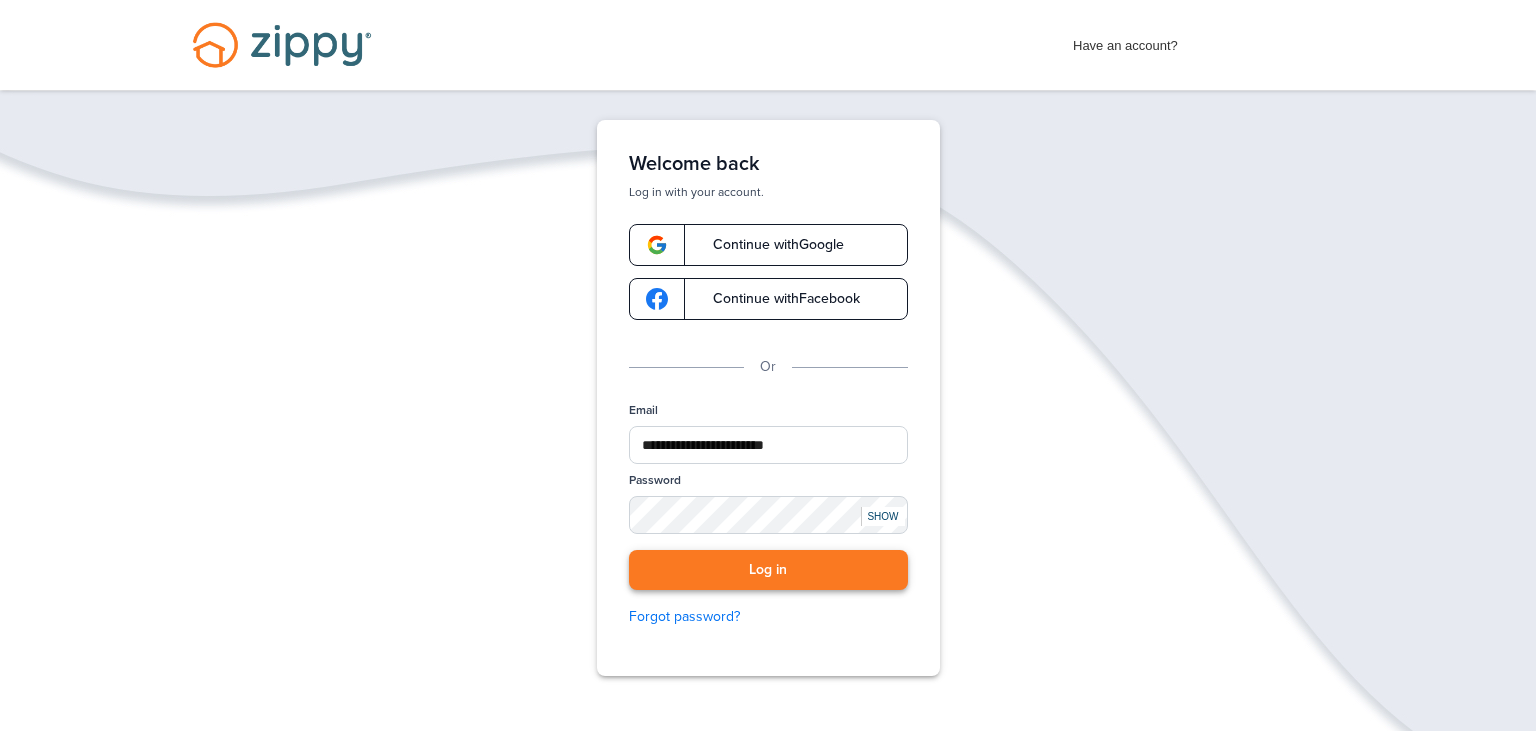 click on "Log in" at bounding box center (768, 570) 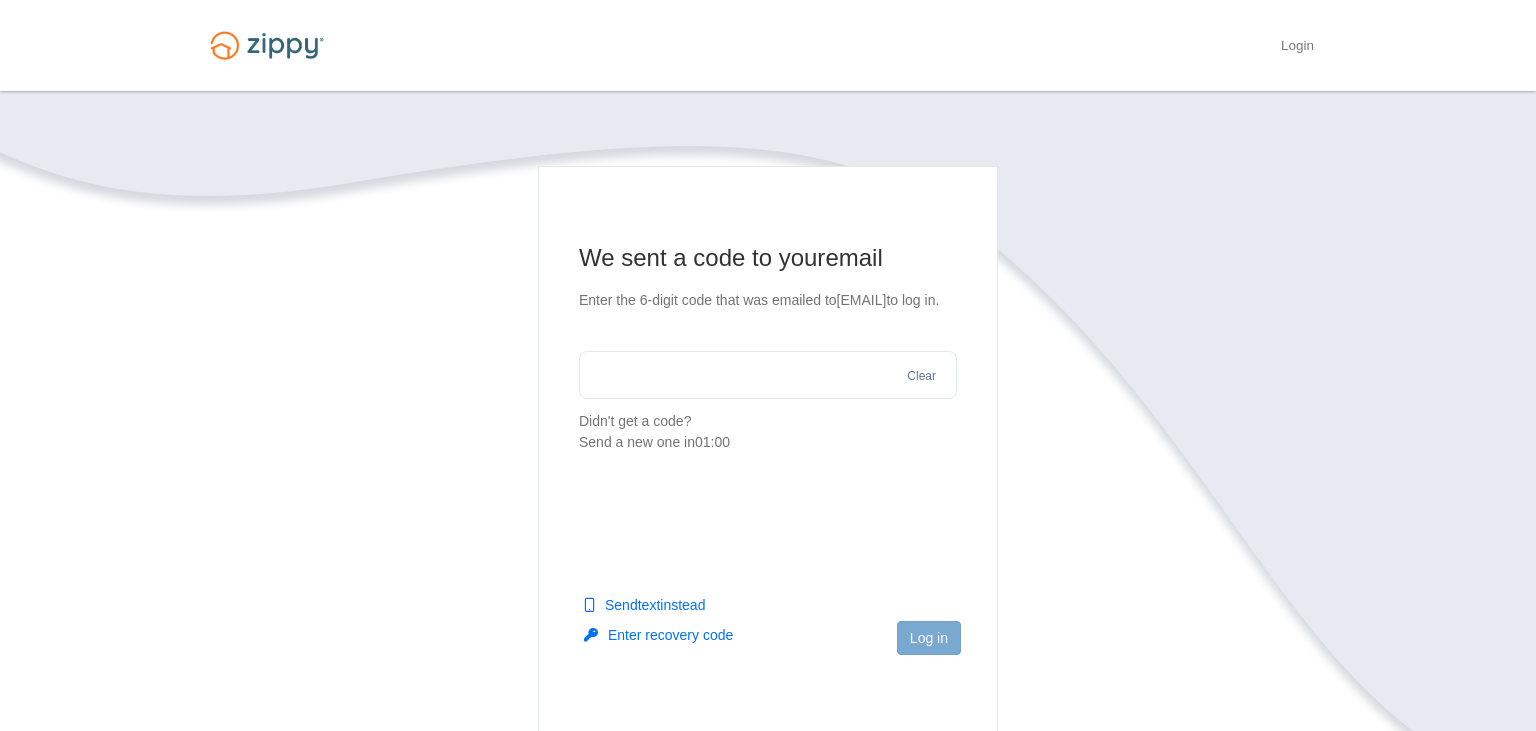 scroll, scrollTop: 0, scrollLeft: 0, axis: both 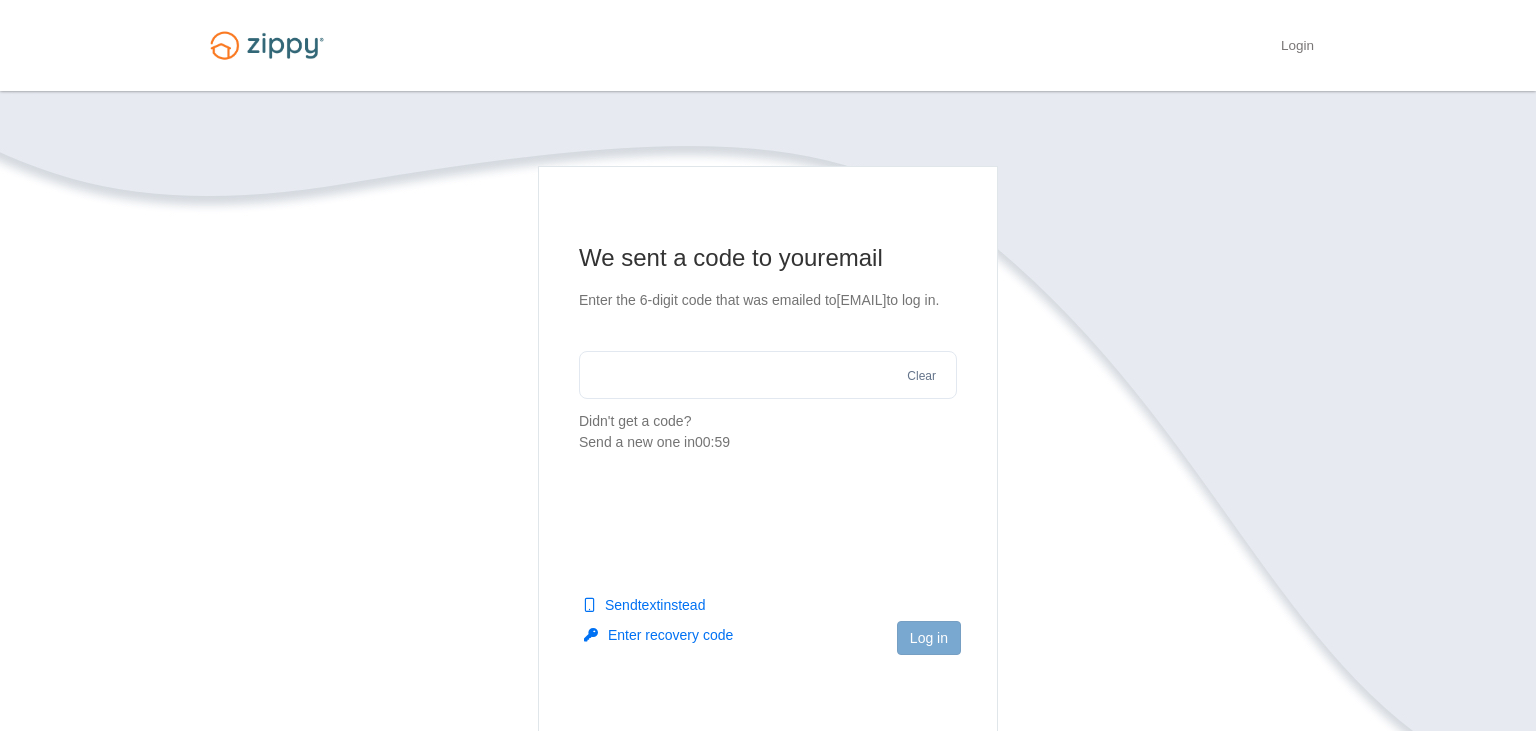 click at bounding box center (768, 375) 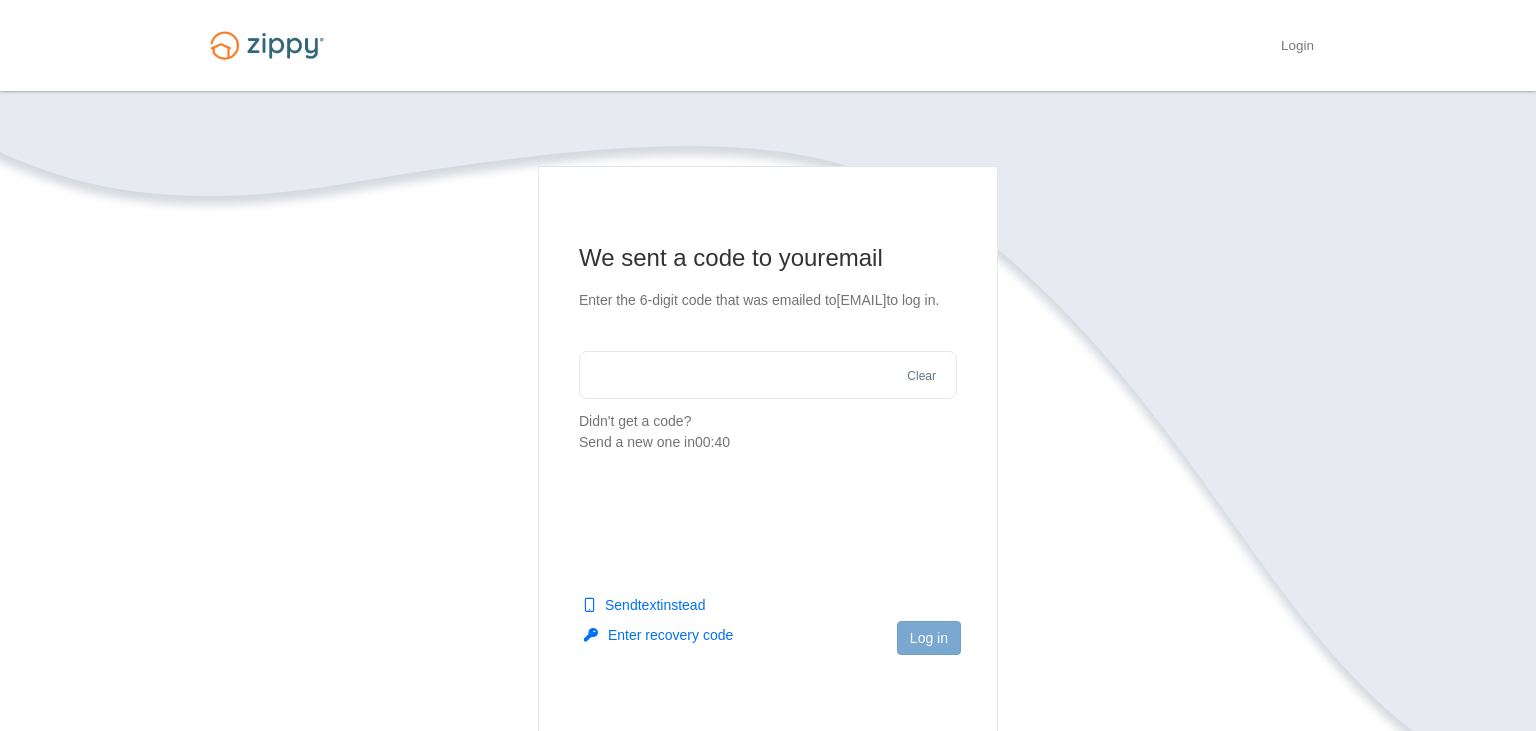 paste on "******" 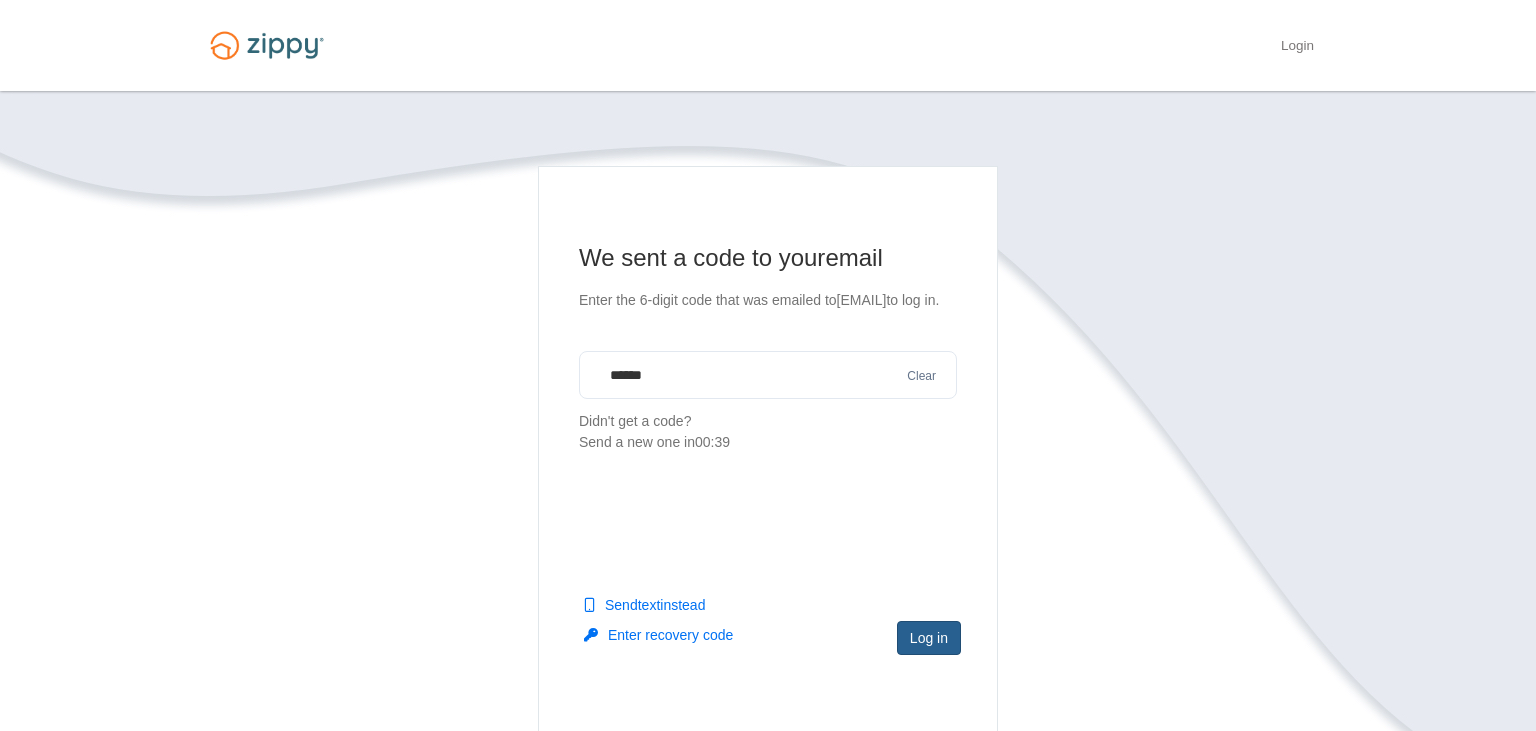 type on "******" 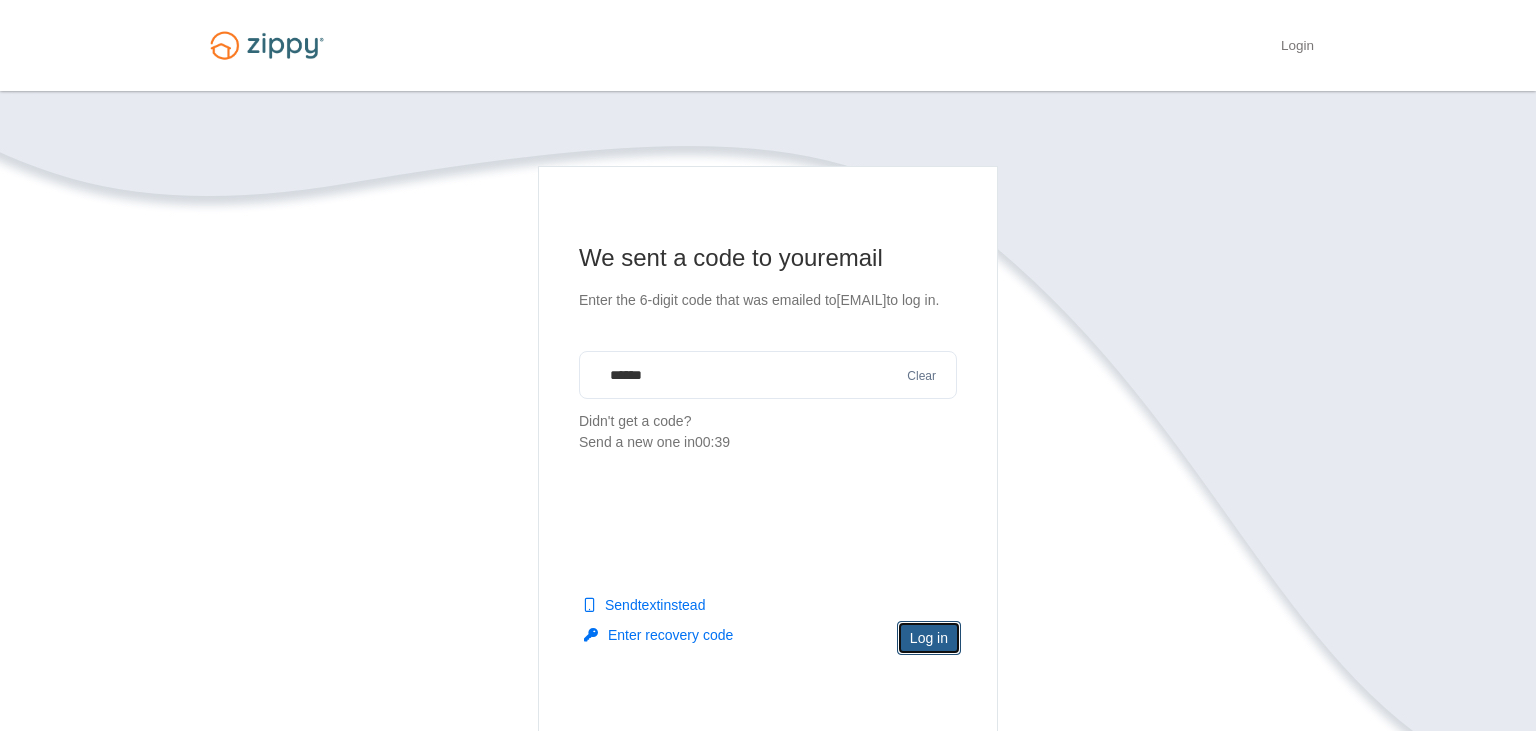click on "Log in" at bounding box center (929, 638) 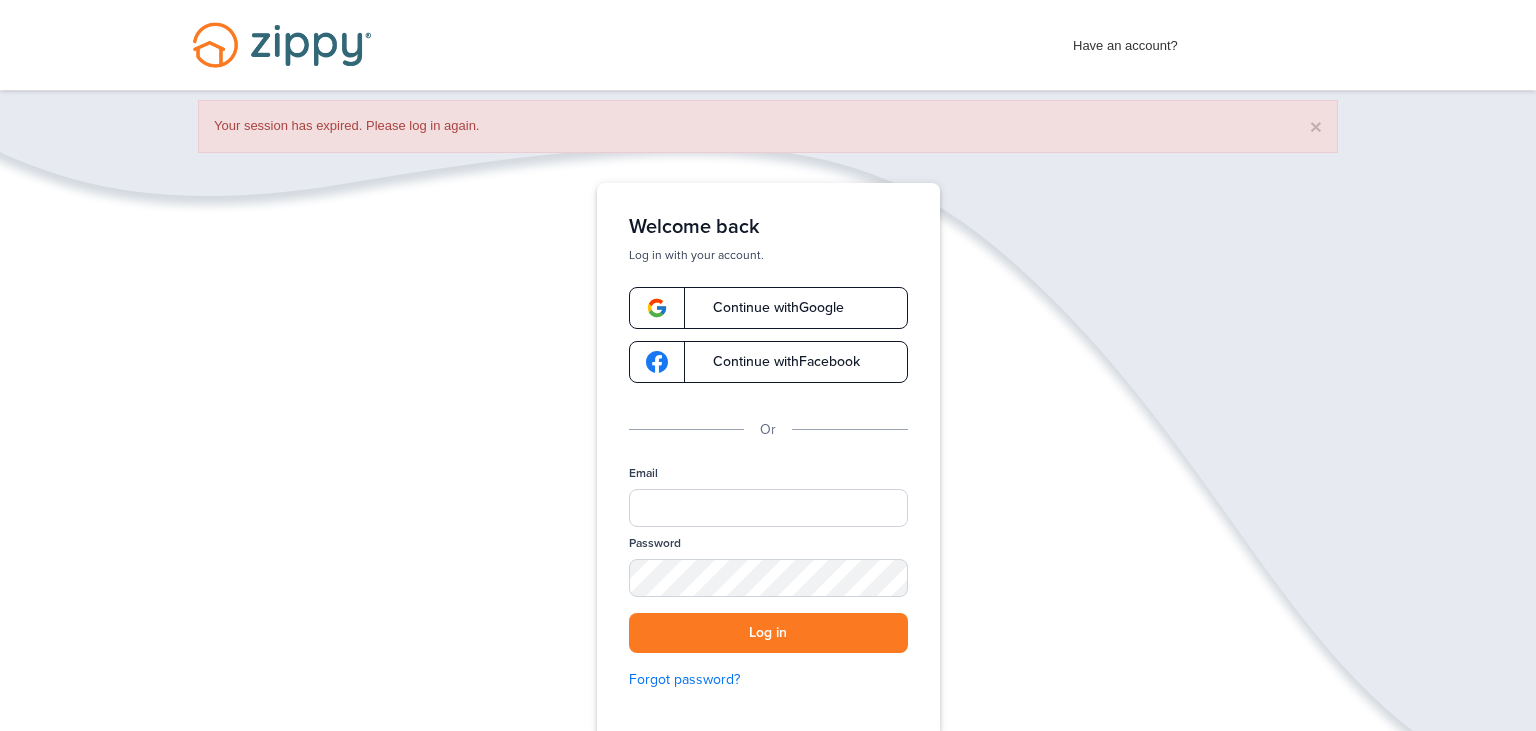 scroll, scrollTop: 0, scrollLeft: 0, axis: both 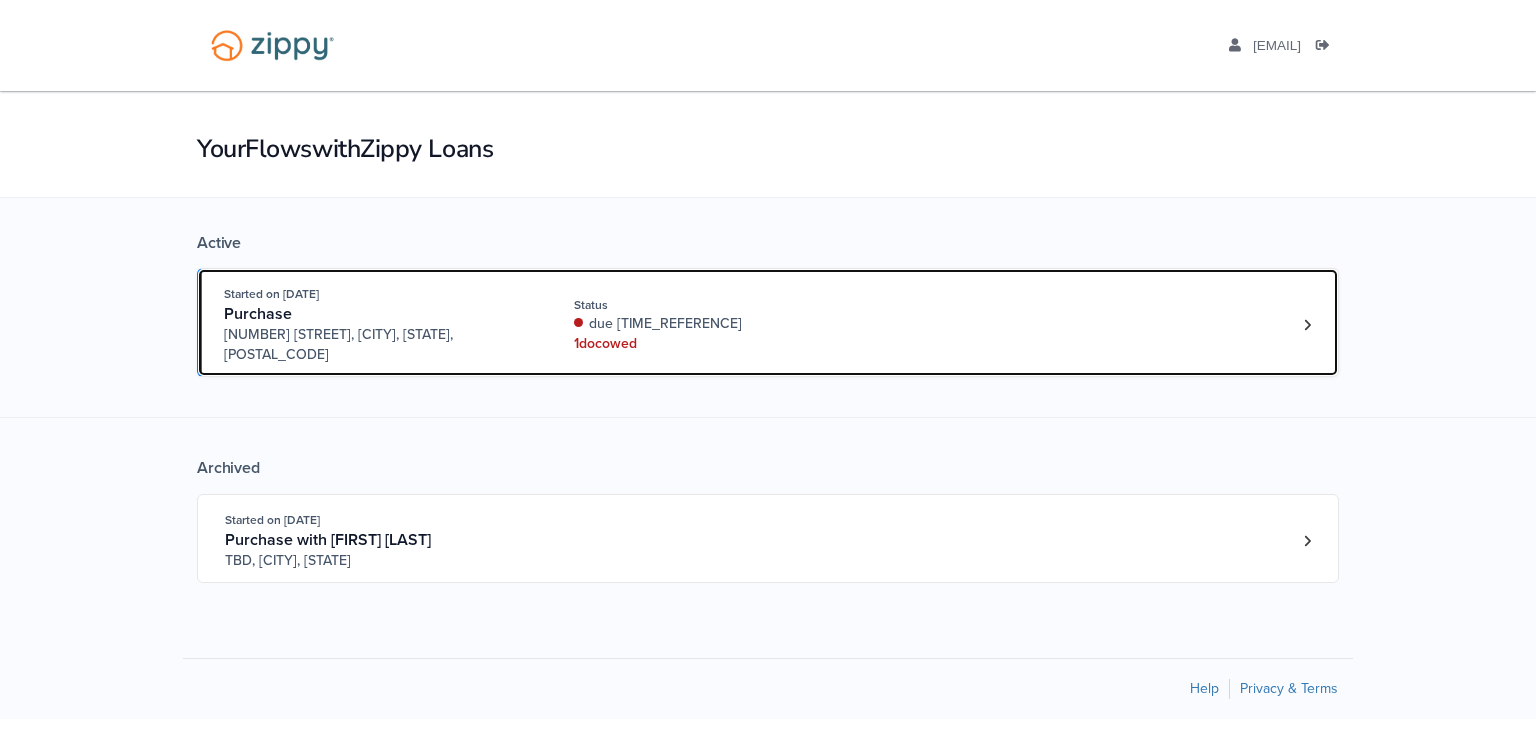 click on "due [TIME_REFERENCE]" at bounding box center (707, 324) 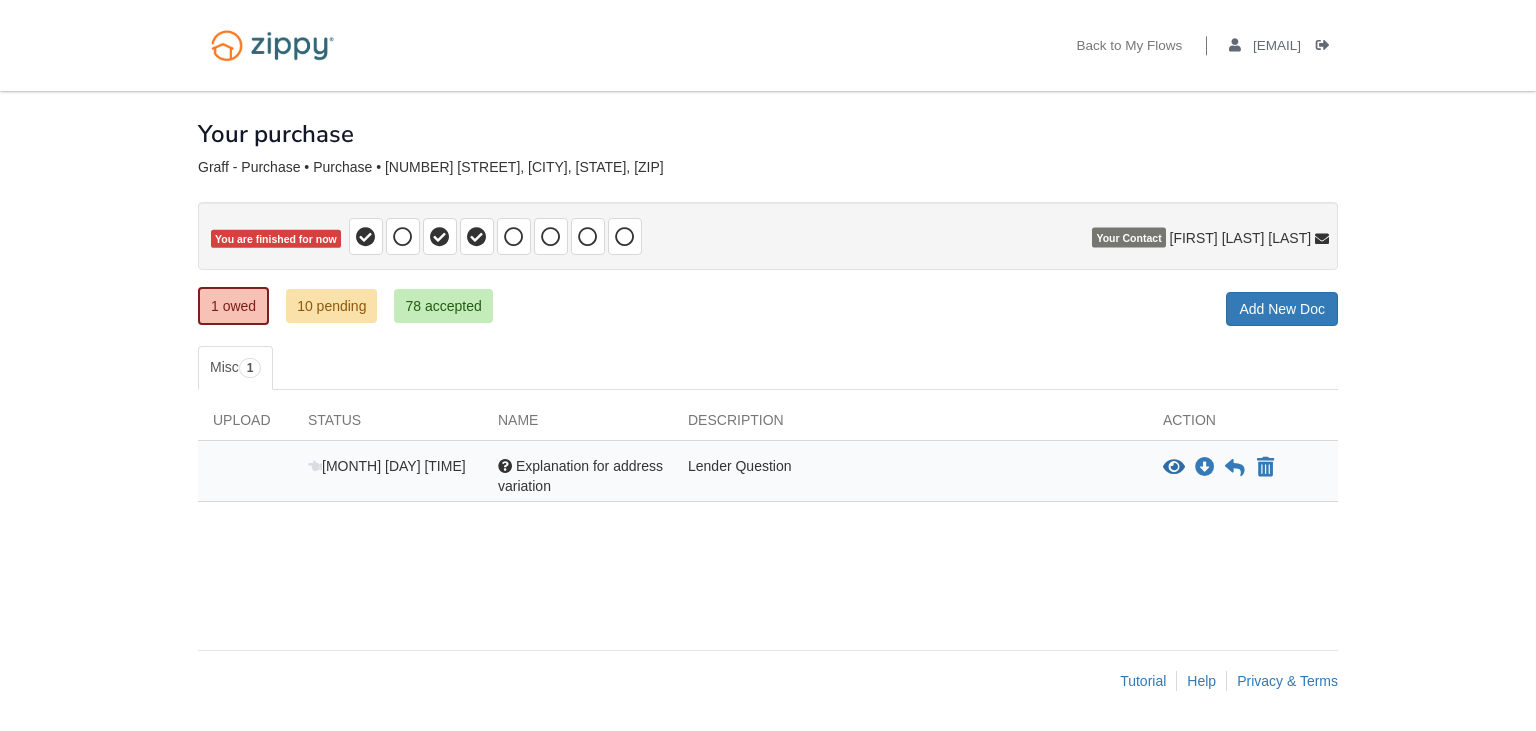 scroll, scrollTop: 0, scrollLeft: 0, axis: both 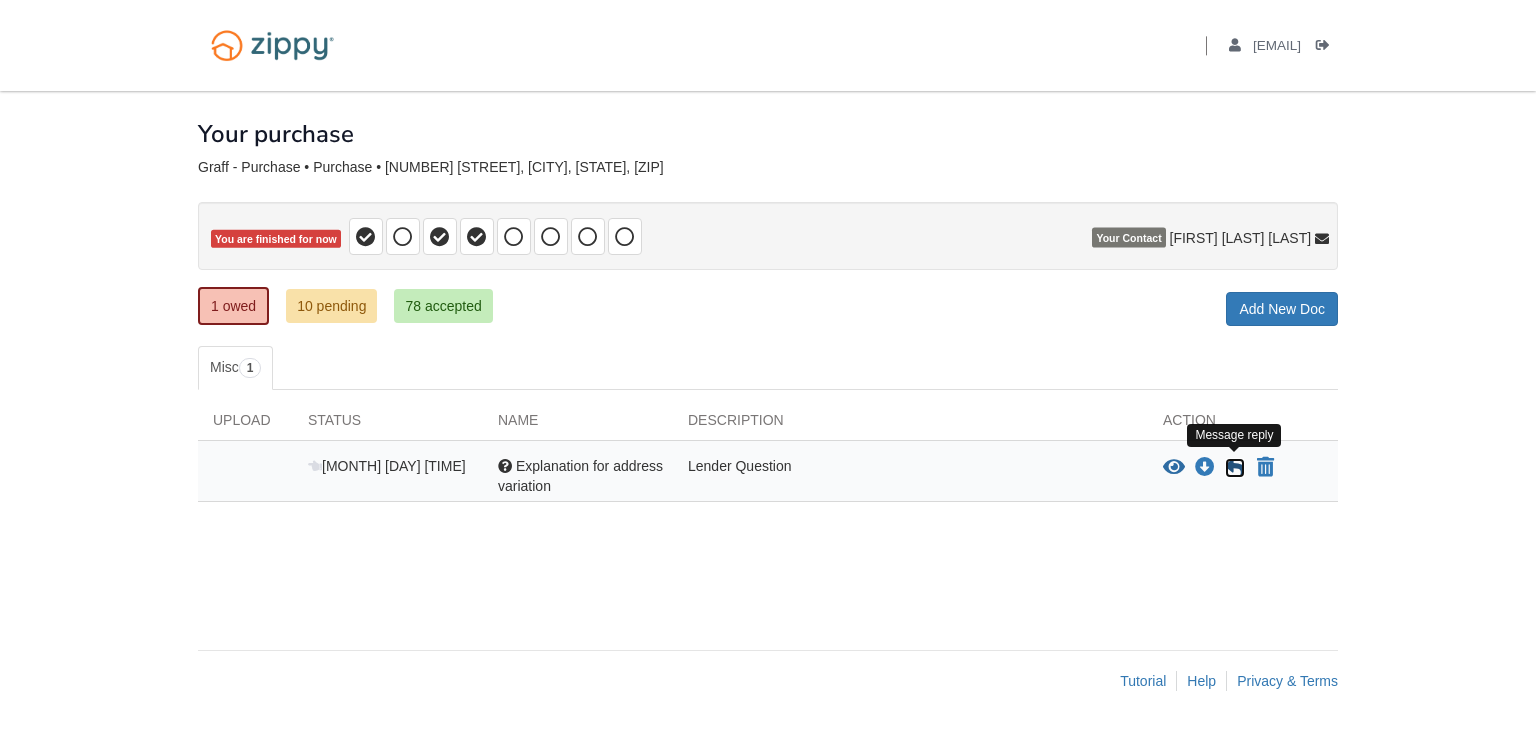 click at bounding box center (1235, 468) 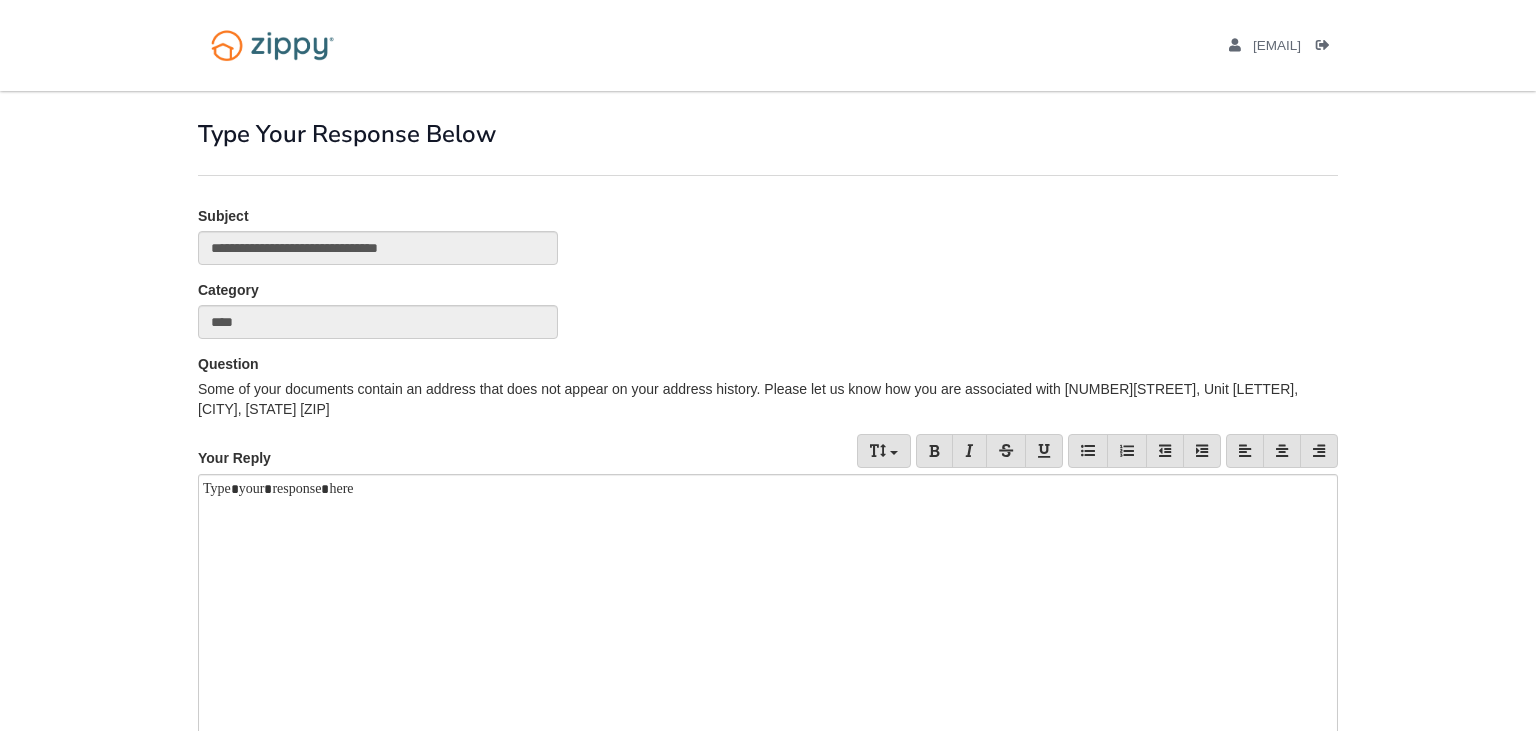 scroll, scrollTop: 0, scrollLeft: 0, axis: both 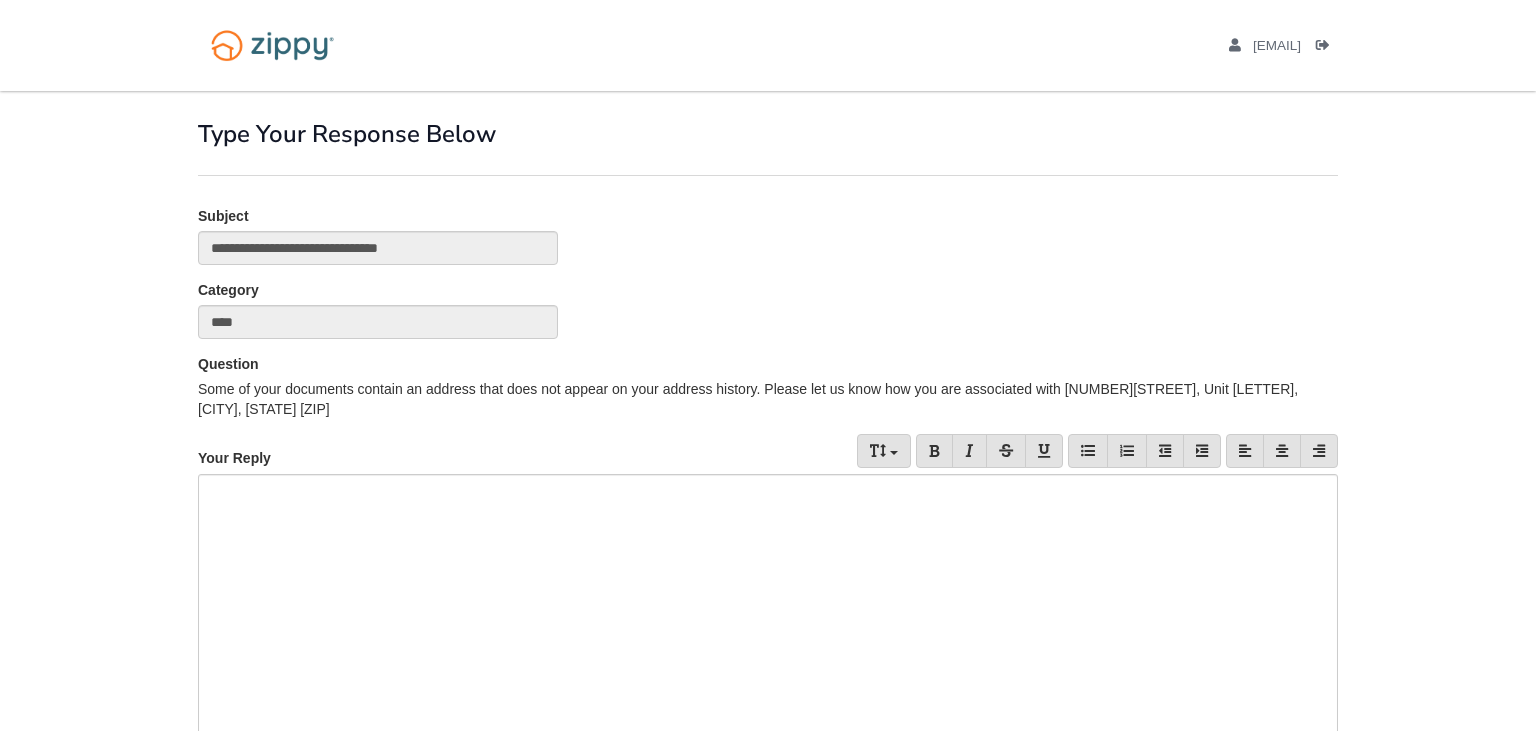 drag, startPoint x: 1025, startPoint y: 226, endPoint x: 533, endPoint y: 533, distance: 579.925 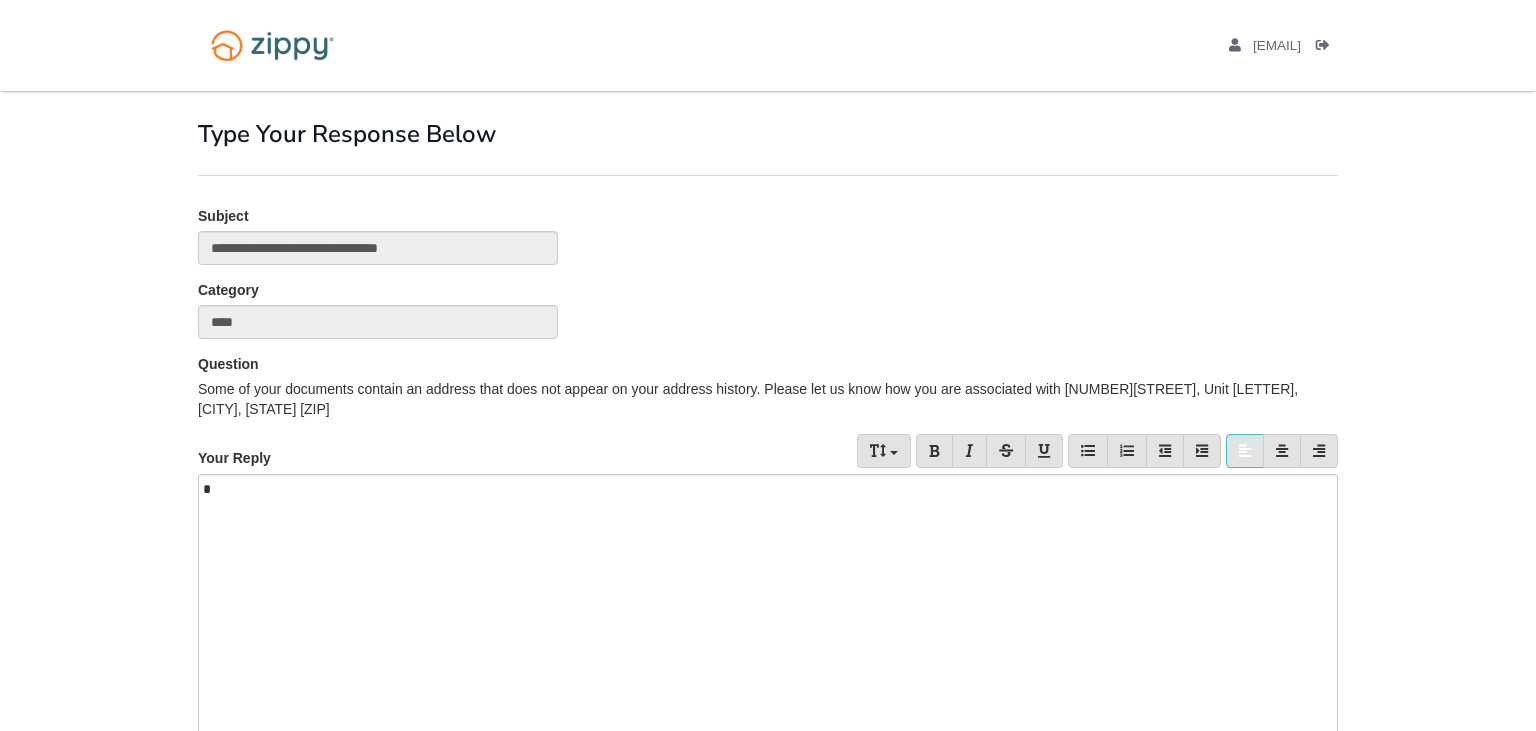 type 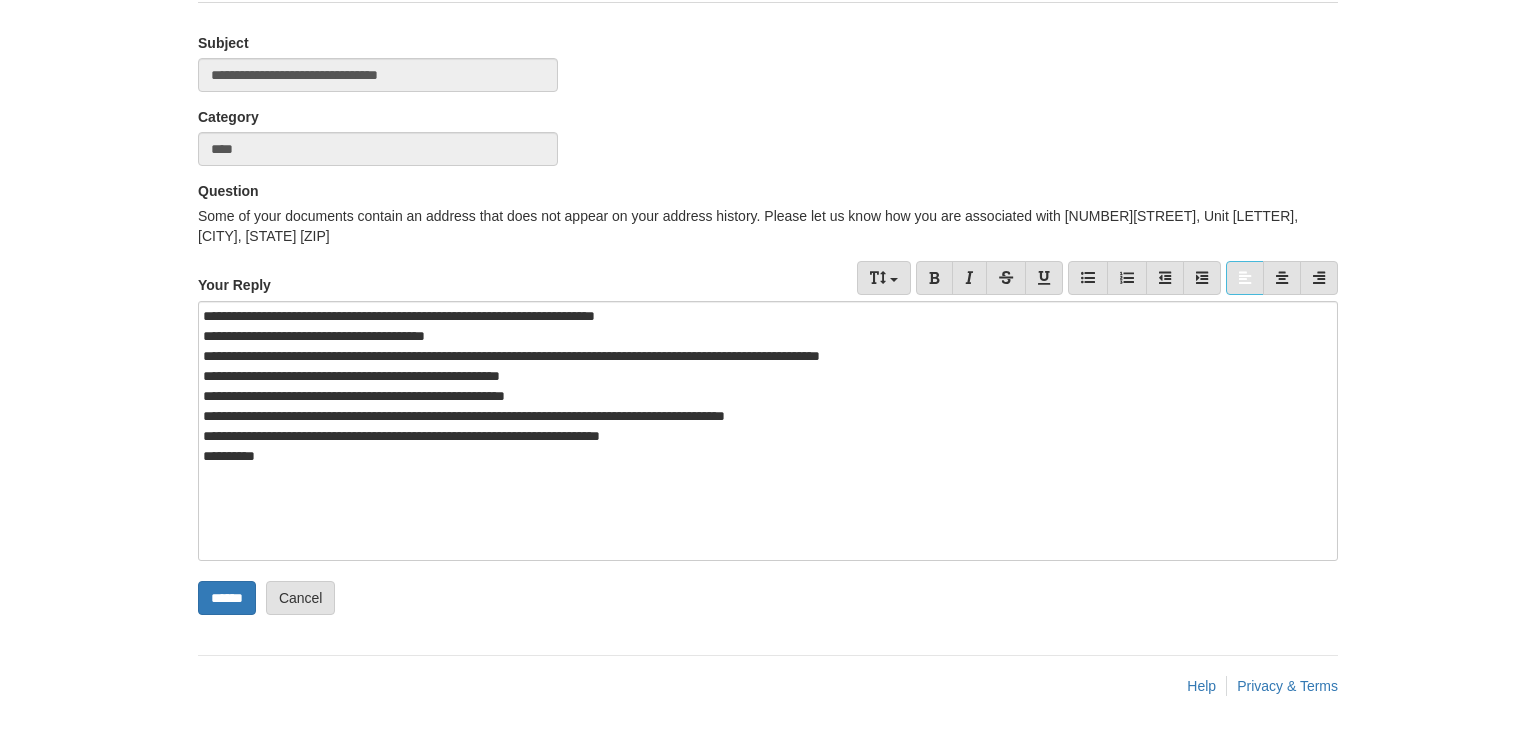 scroll, scrollTop: 176, scrollLeft: 0, axis: vertical 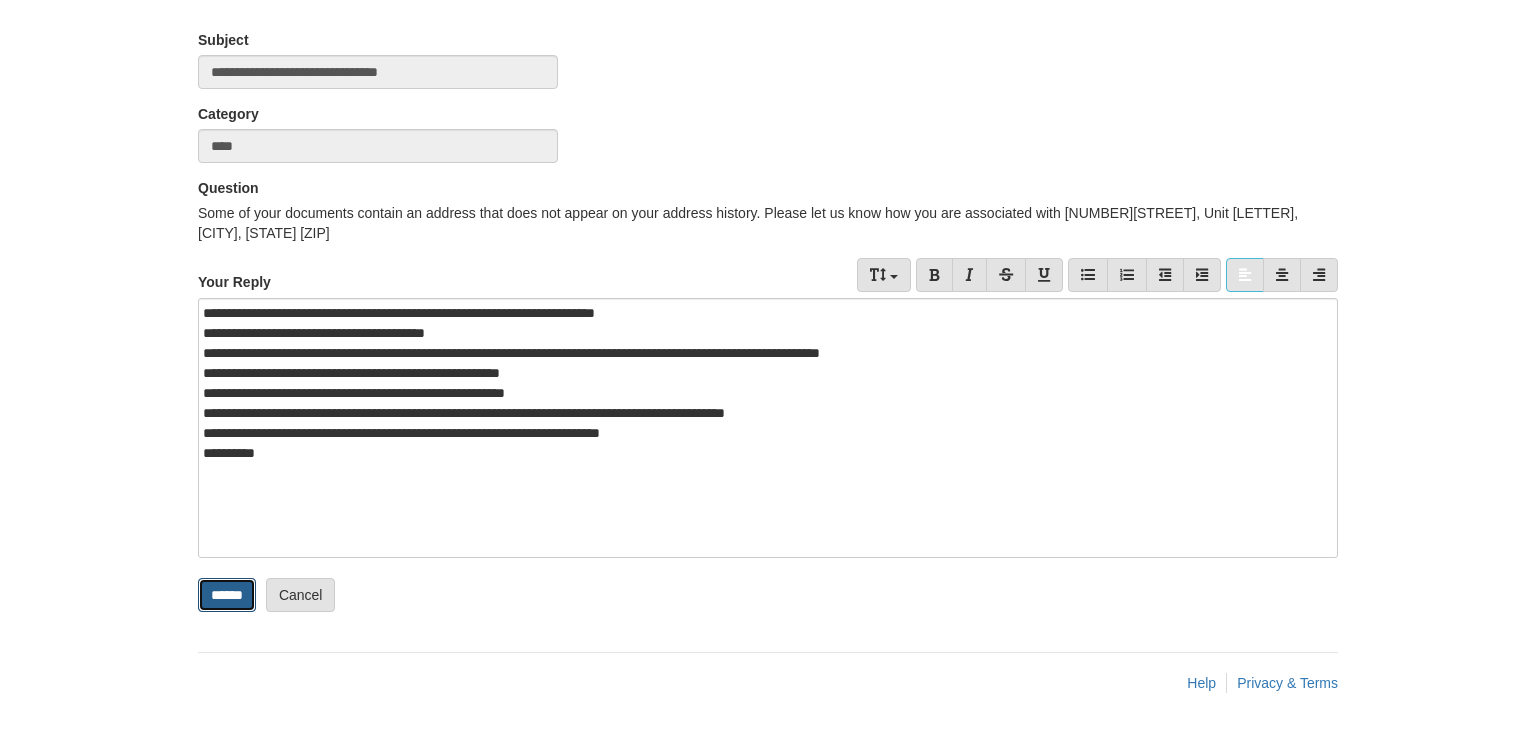 click on "******" at bounding box center [227, 595] 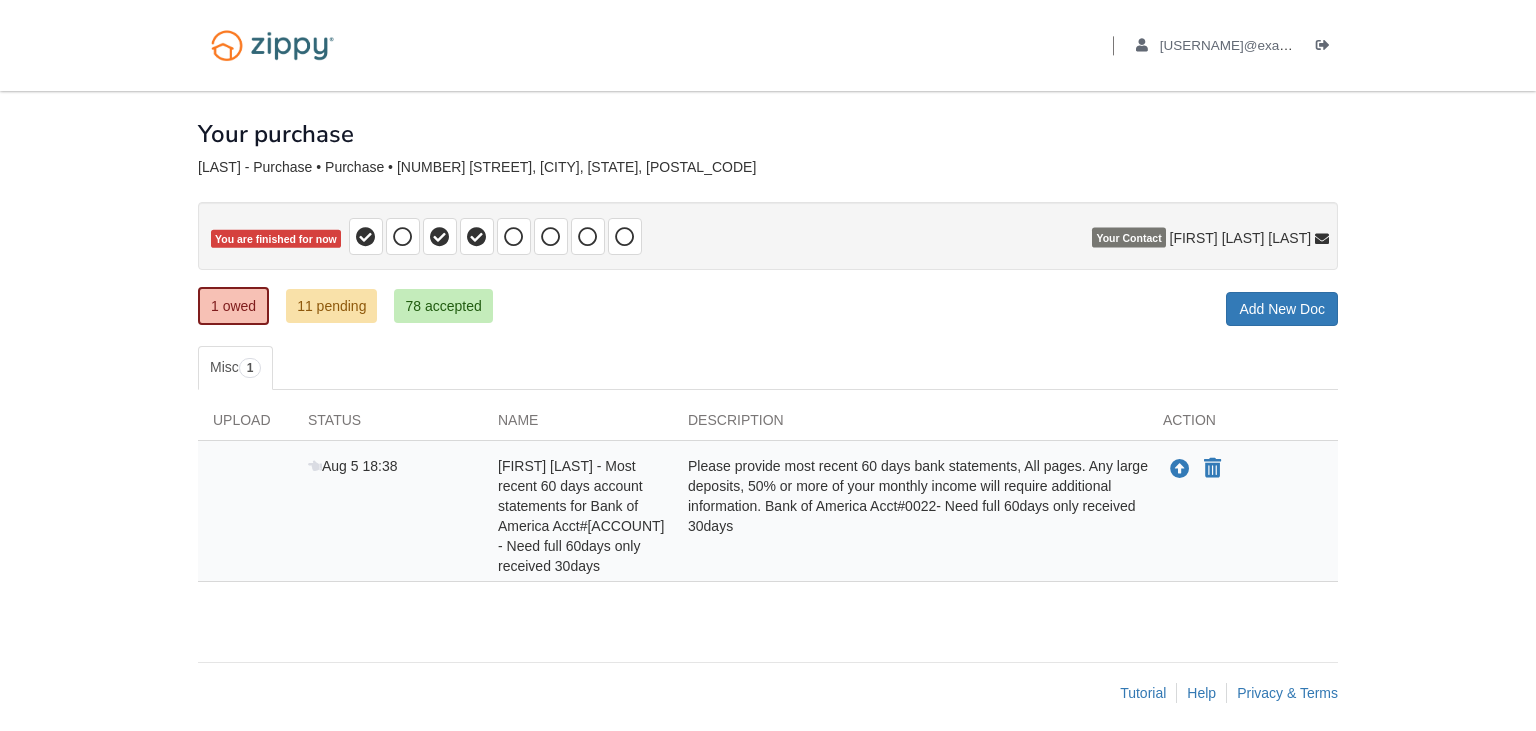 scroll, scrollTop: 0, scrollLeft: 0, axis: both 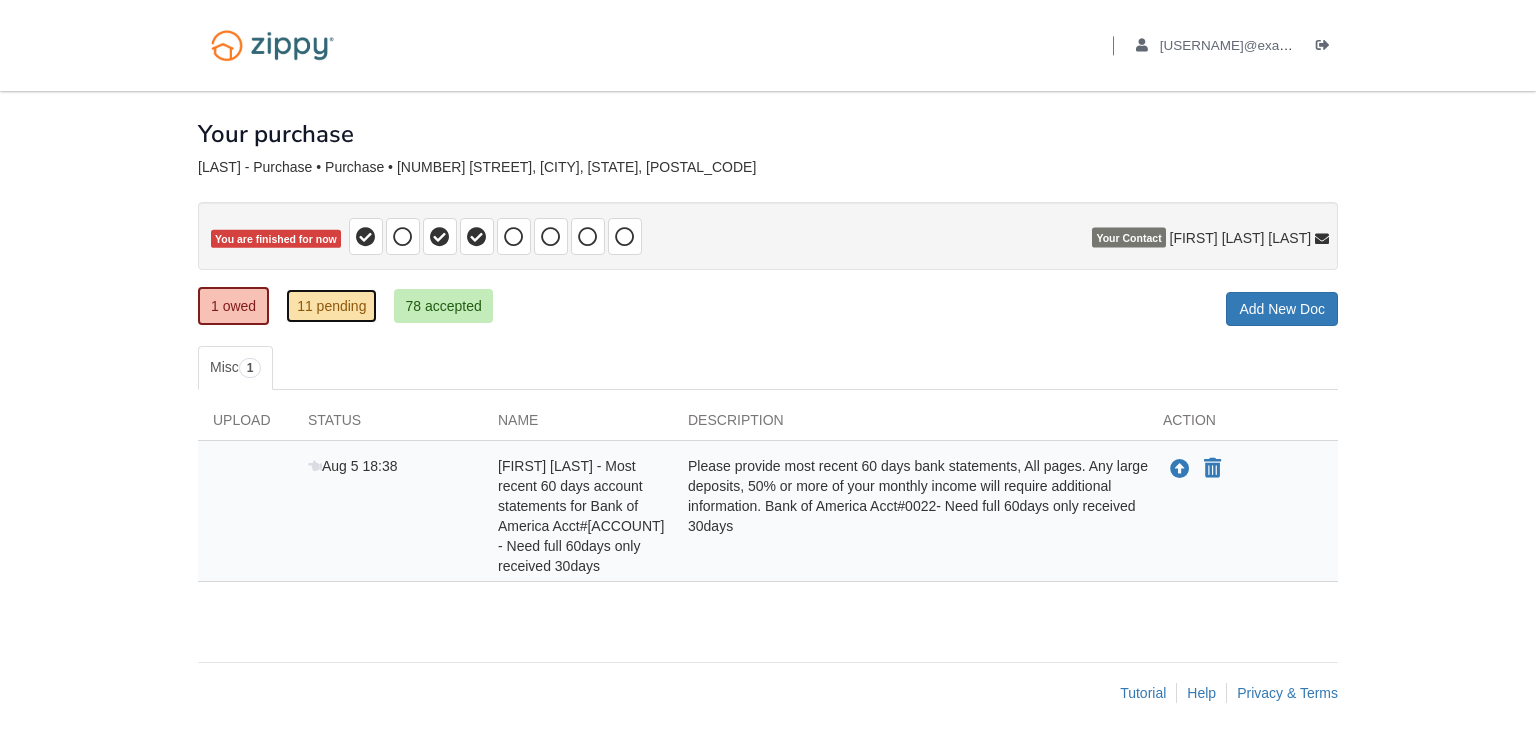 click on "11 pending" at bounding box center [331, 306] 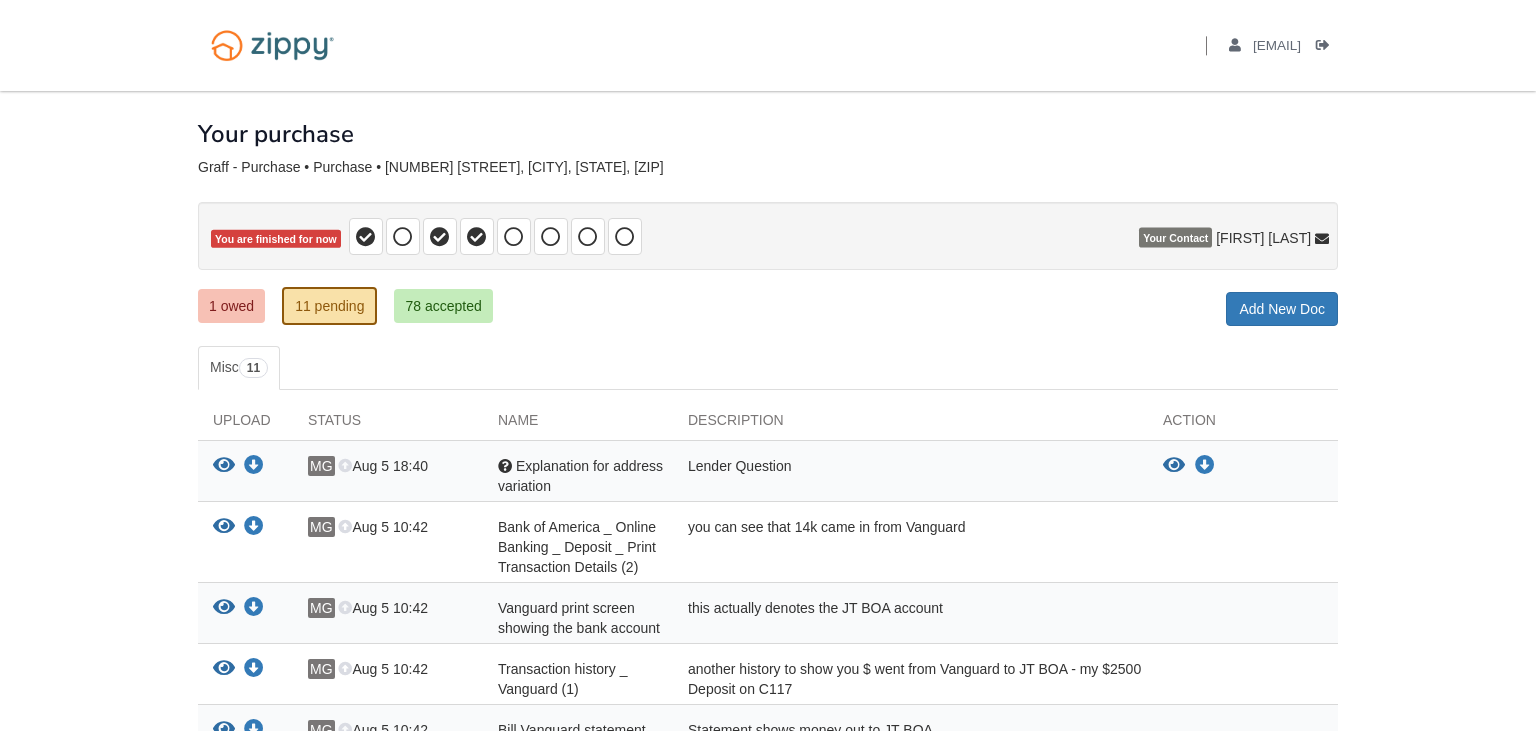 scroll, scrollTop: 0, scrollLeft: 0, axis: both 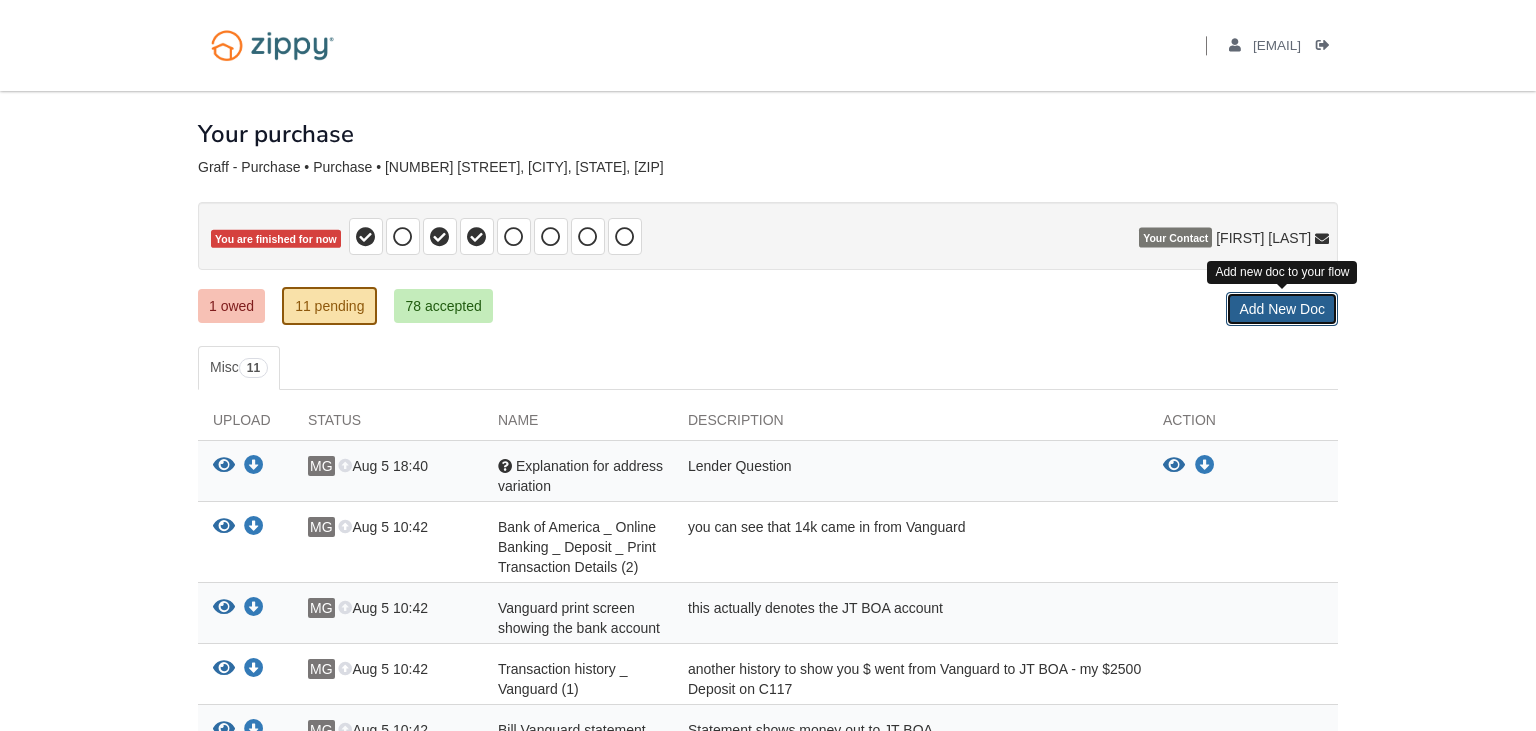 click on "Add New Doc" at bounding box center (1282, 309) 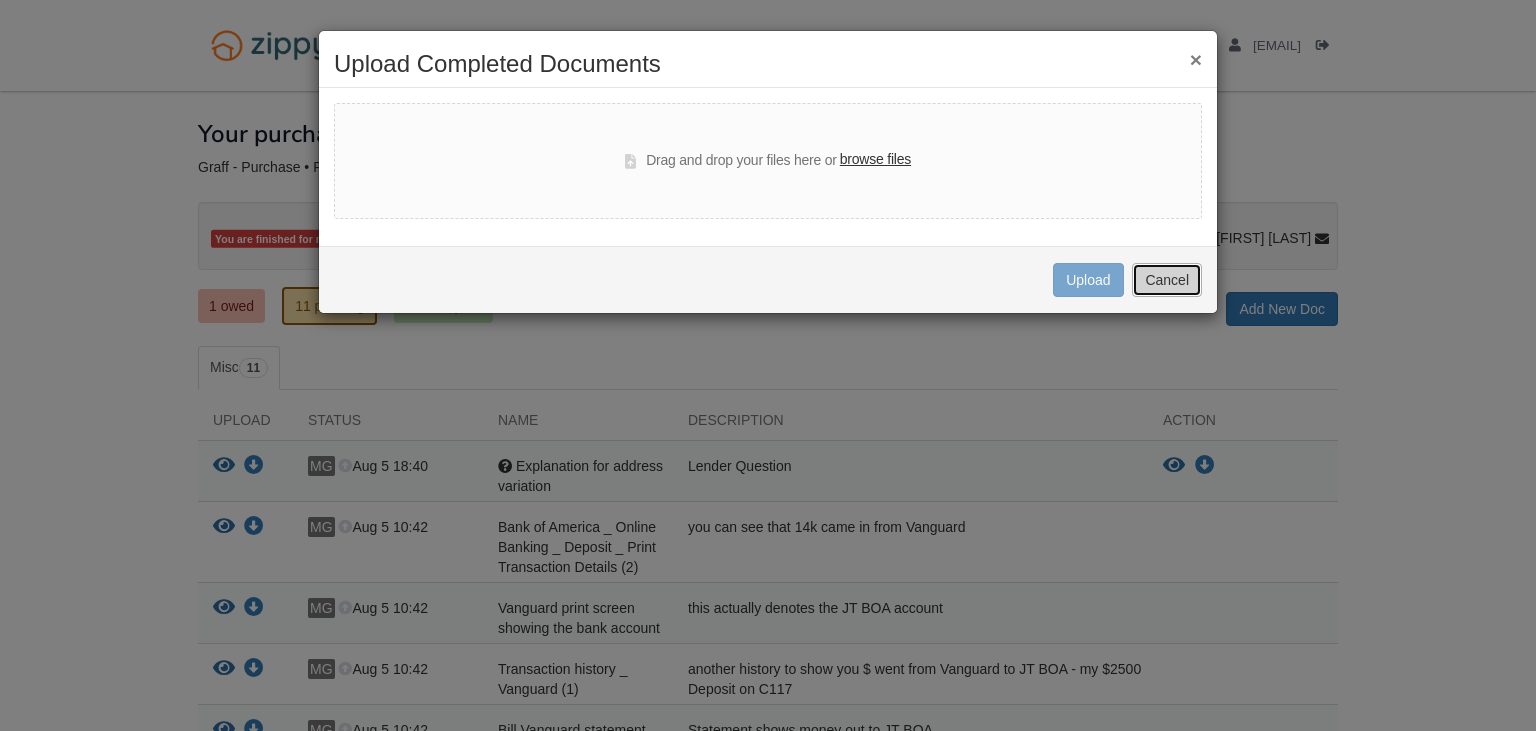 click on "Cancel" at bounding box center [1167, 280] 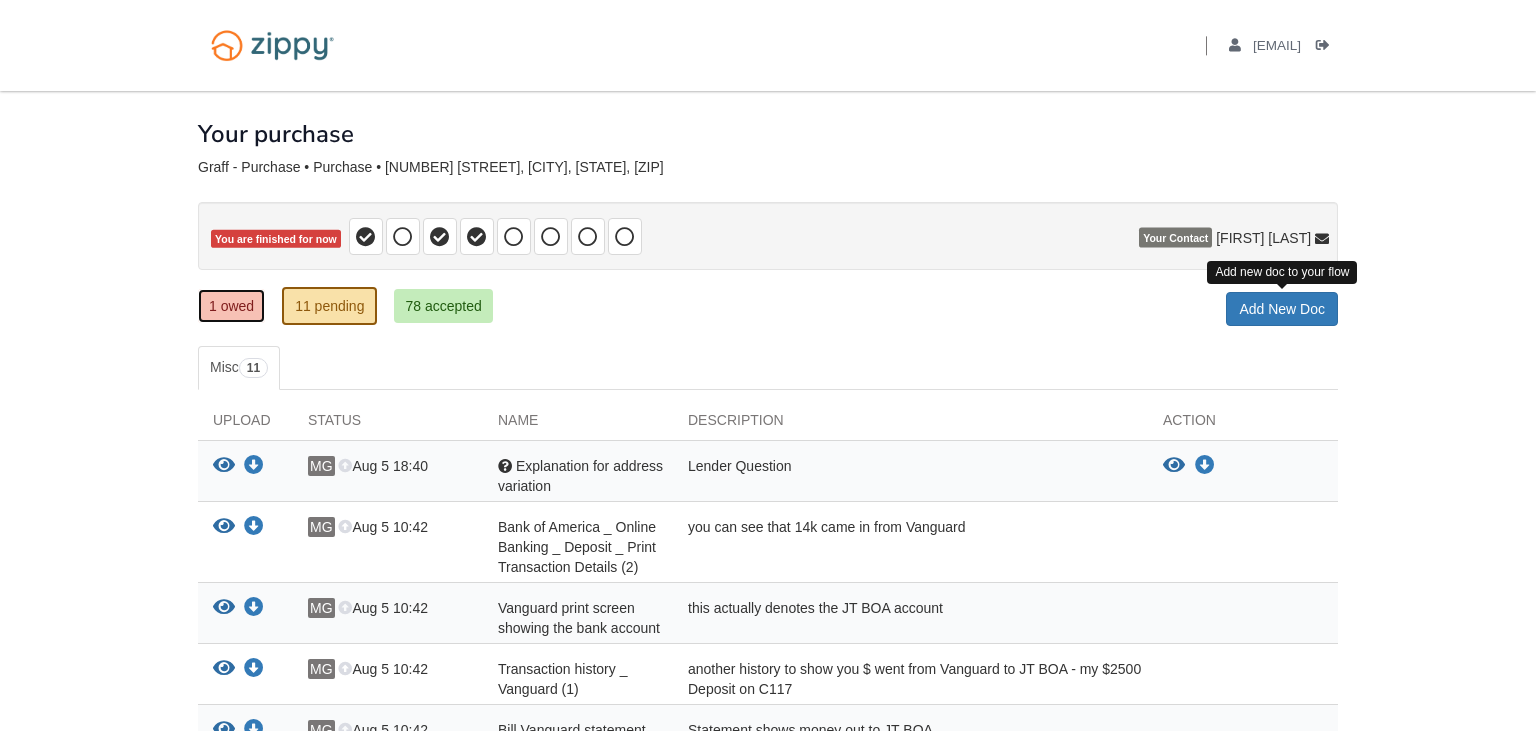 click on "1 owed" at bounding box center [231, 306] 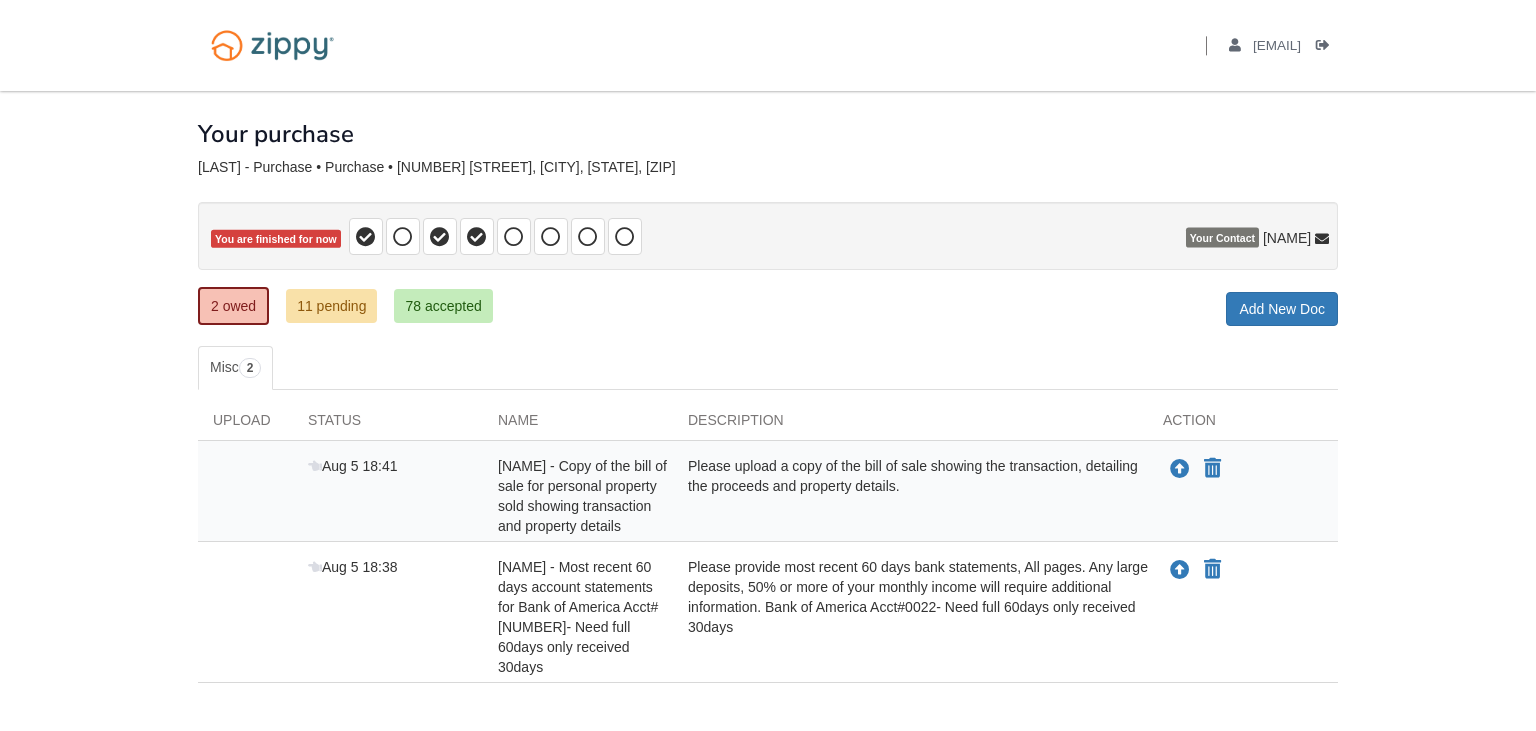 scroll, scrollTop: 0, scrollLeft: 0, axis: both 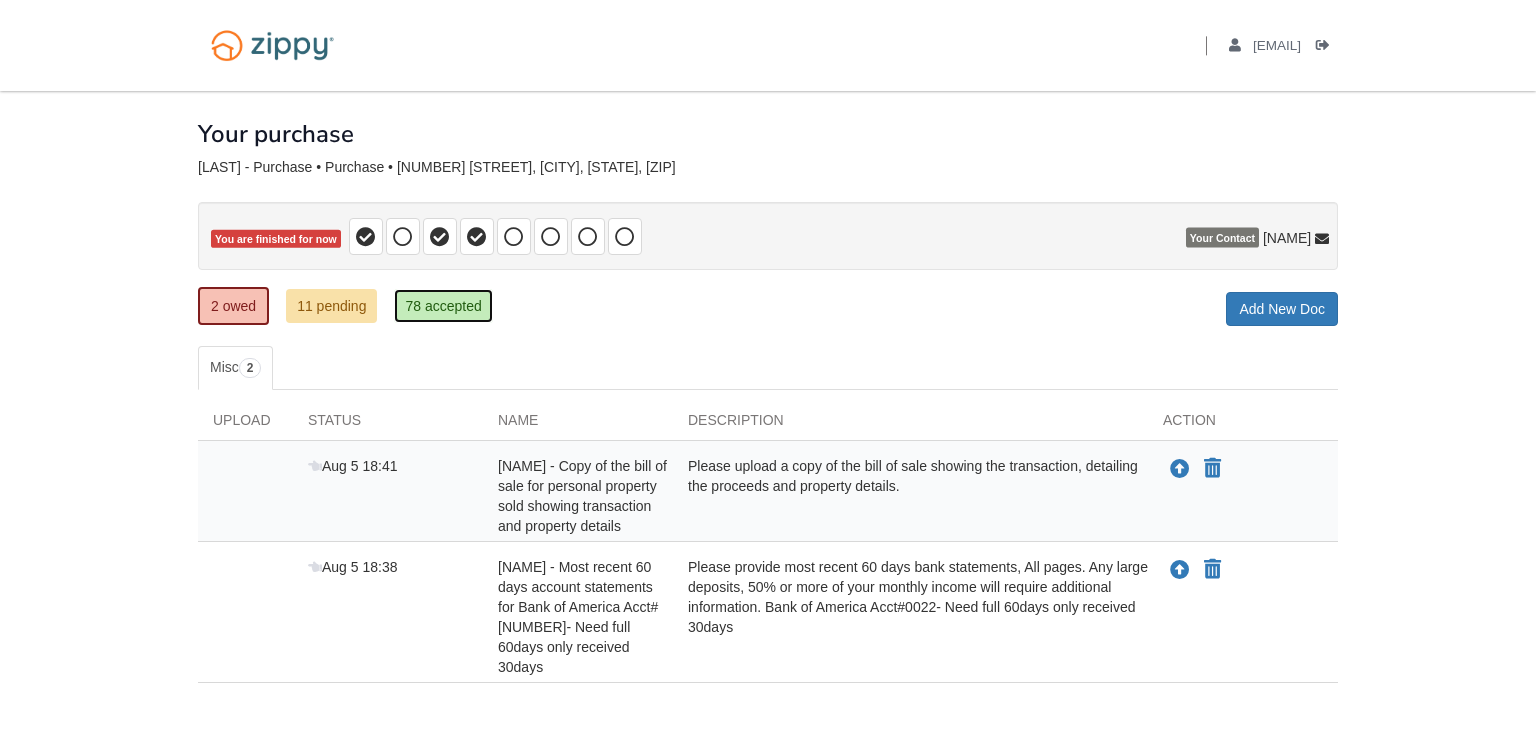 click on "78 accepted" at bounding box center [443, 306] 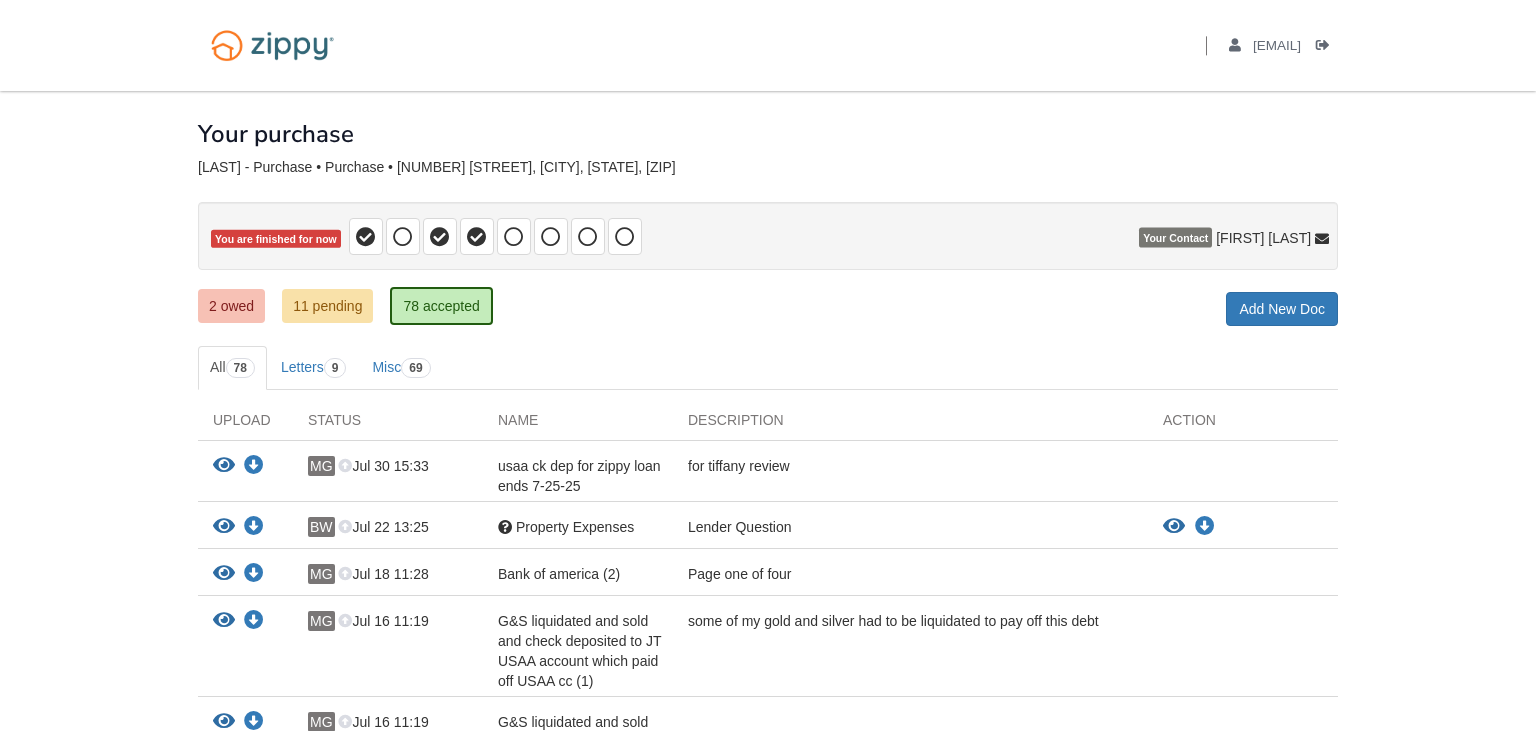 scroll, scrollTop: 0, scrollLeft: 0, axis: both 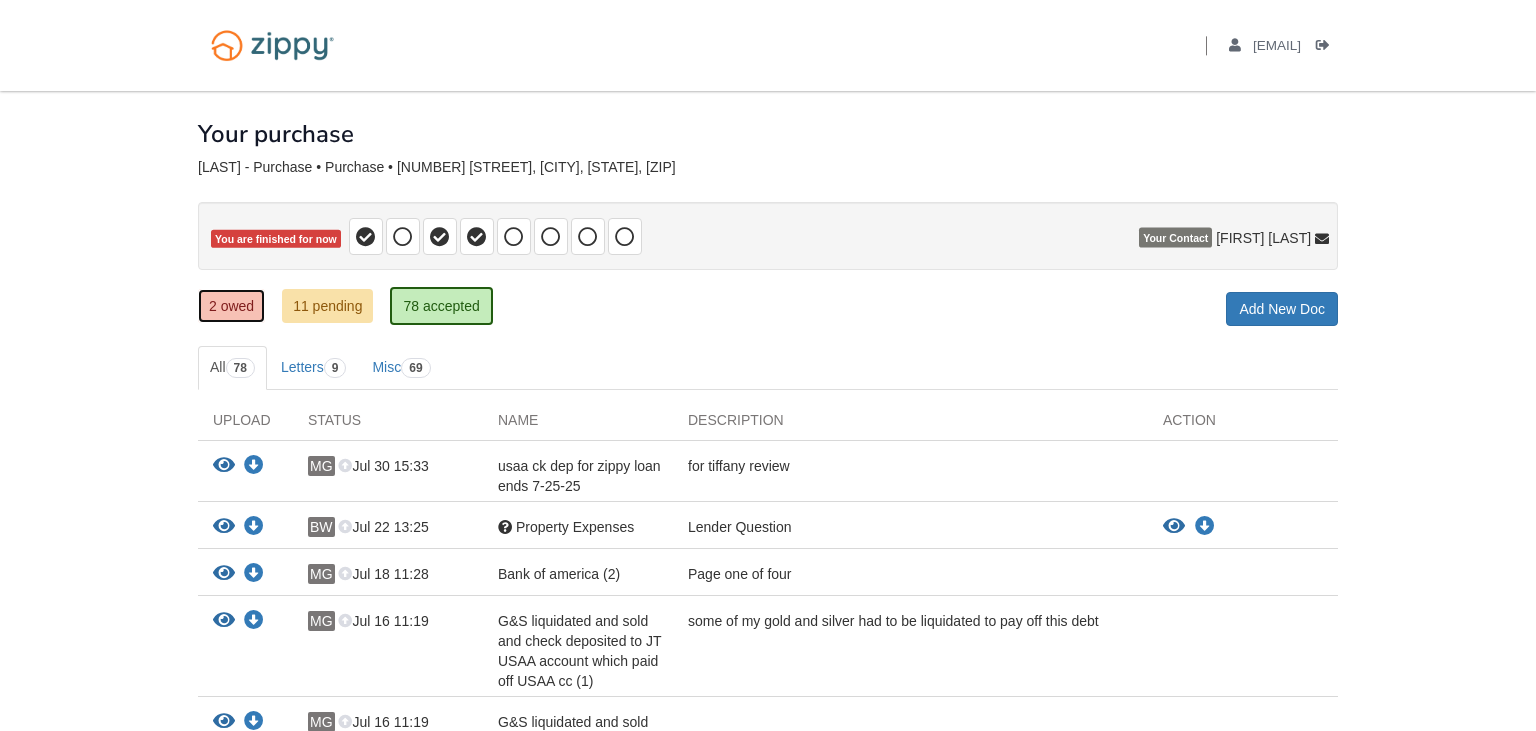 click on "2 owed" at bounding box center (231, 306) 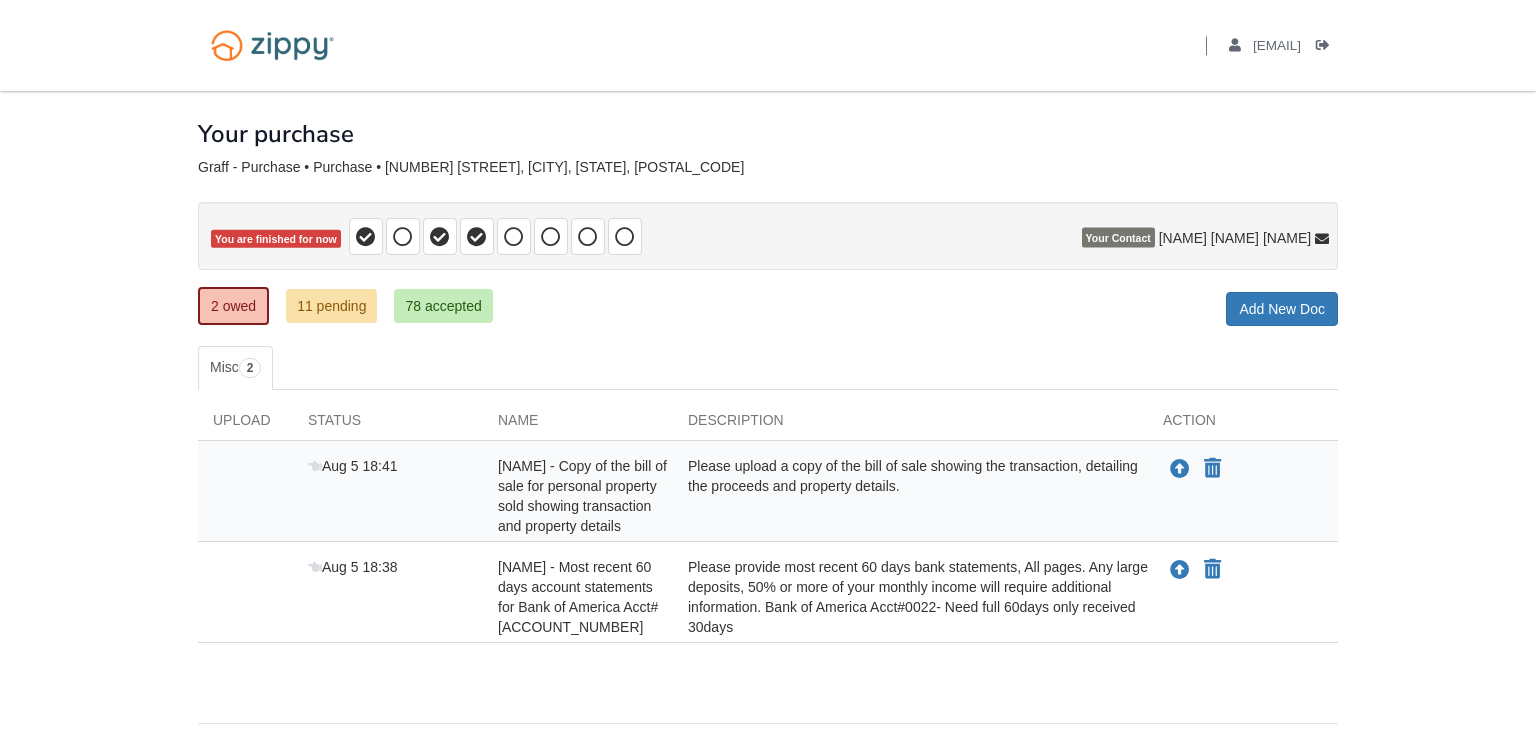 scroll, scrollTop: 0, scrollLeft: 0, axis: both 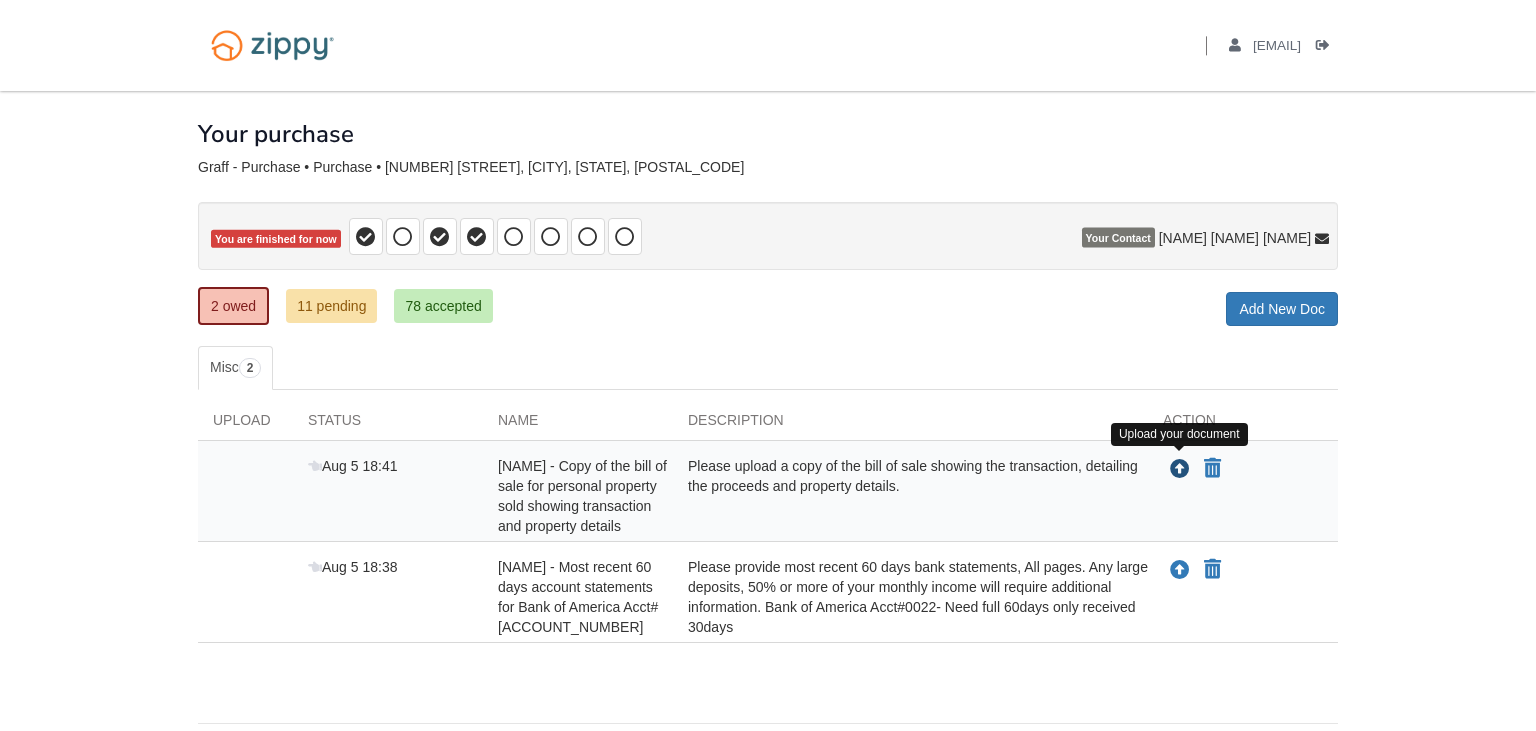 click at bounding box center (1180, 470) 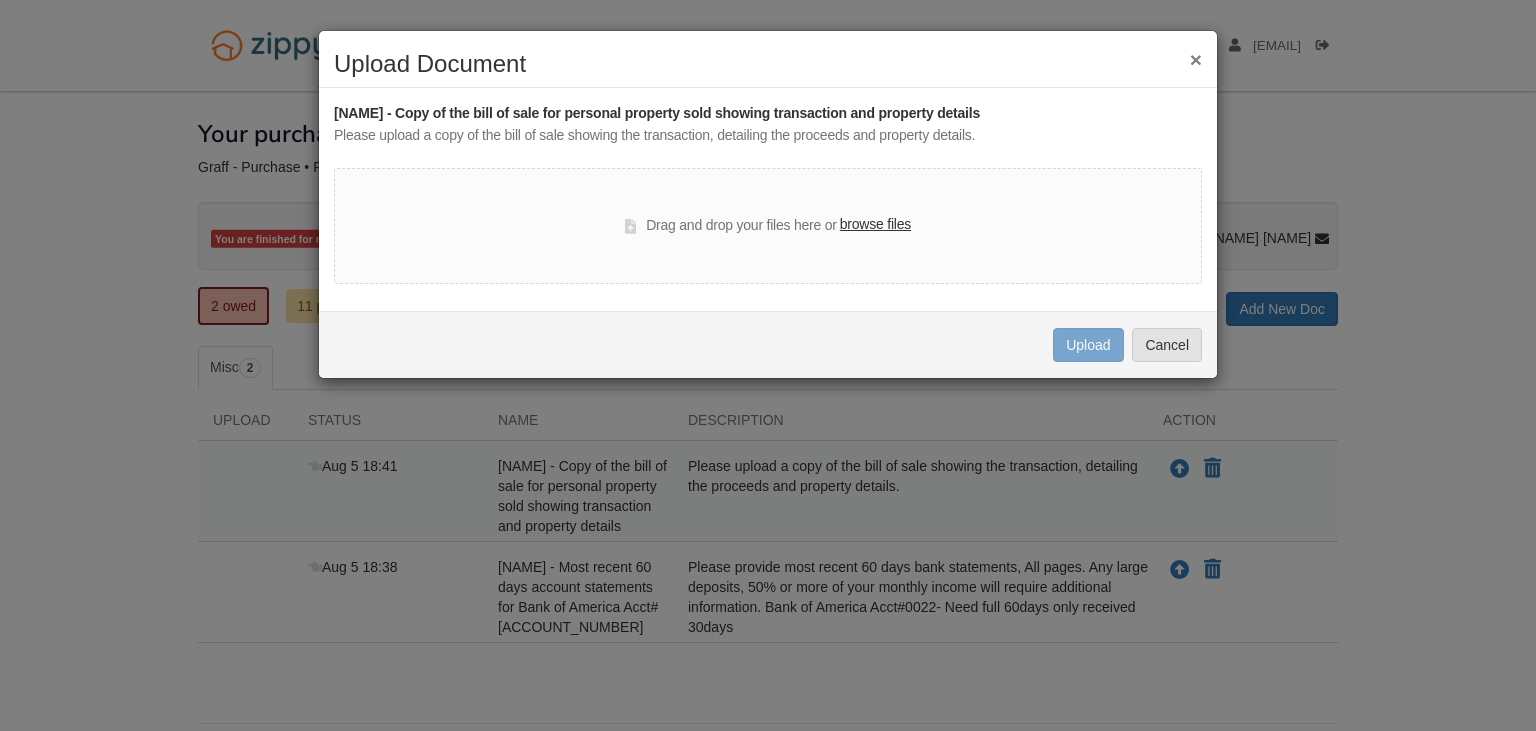 click on "browse files" at bounding box center (875, 225) 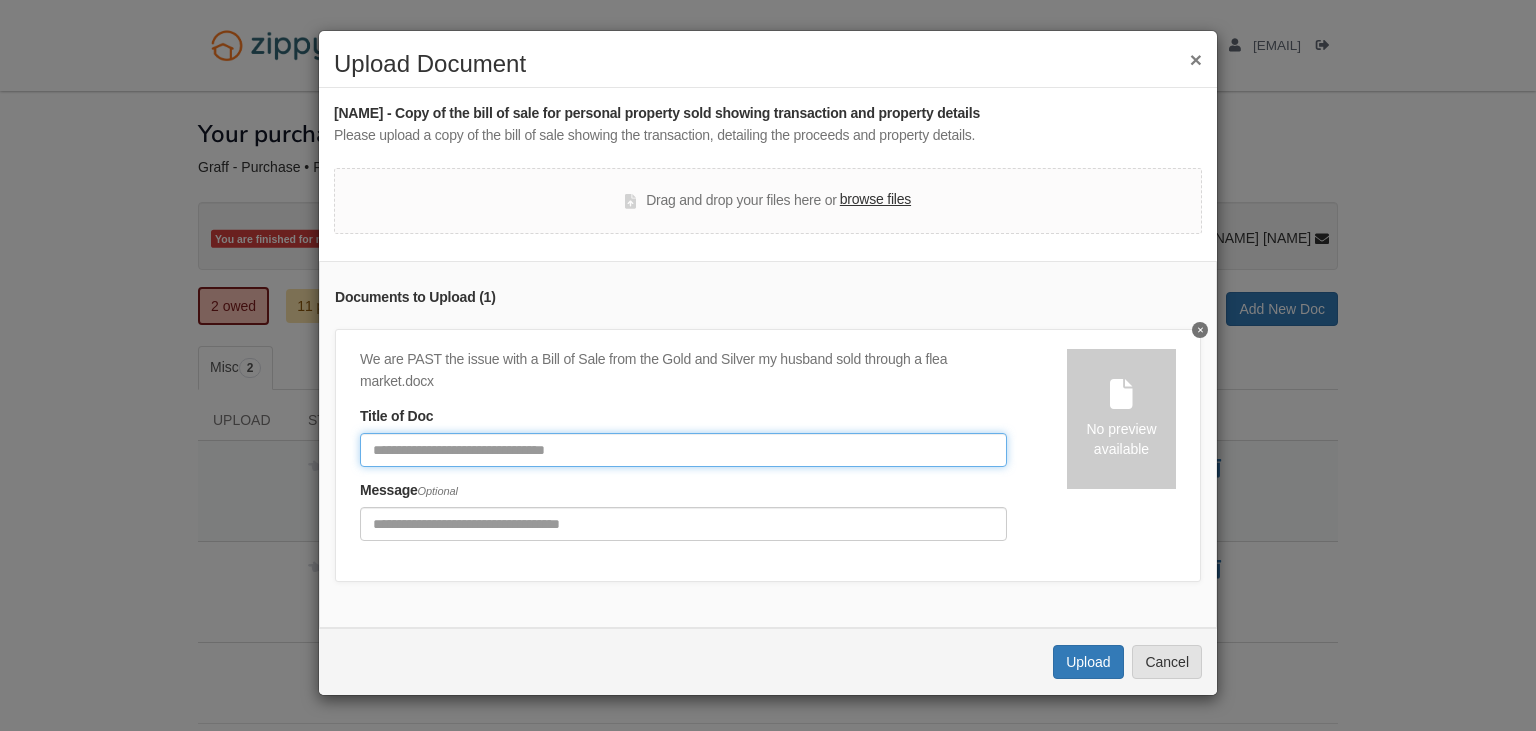 click 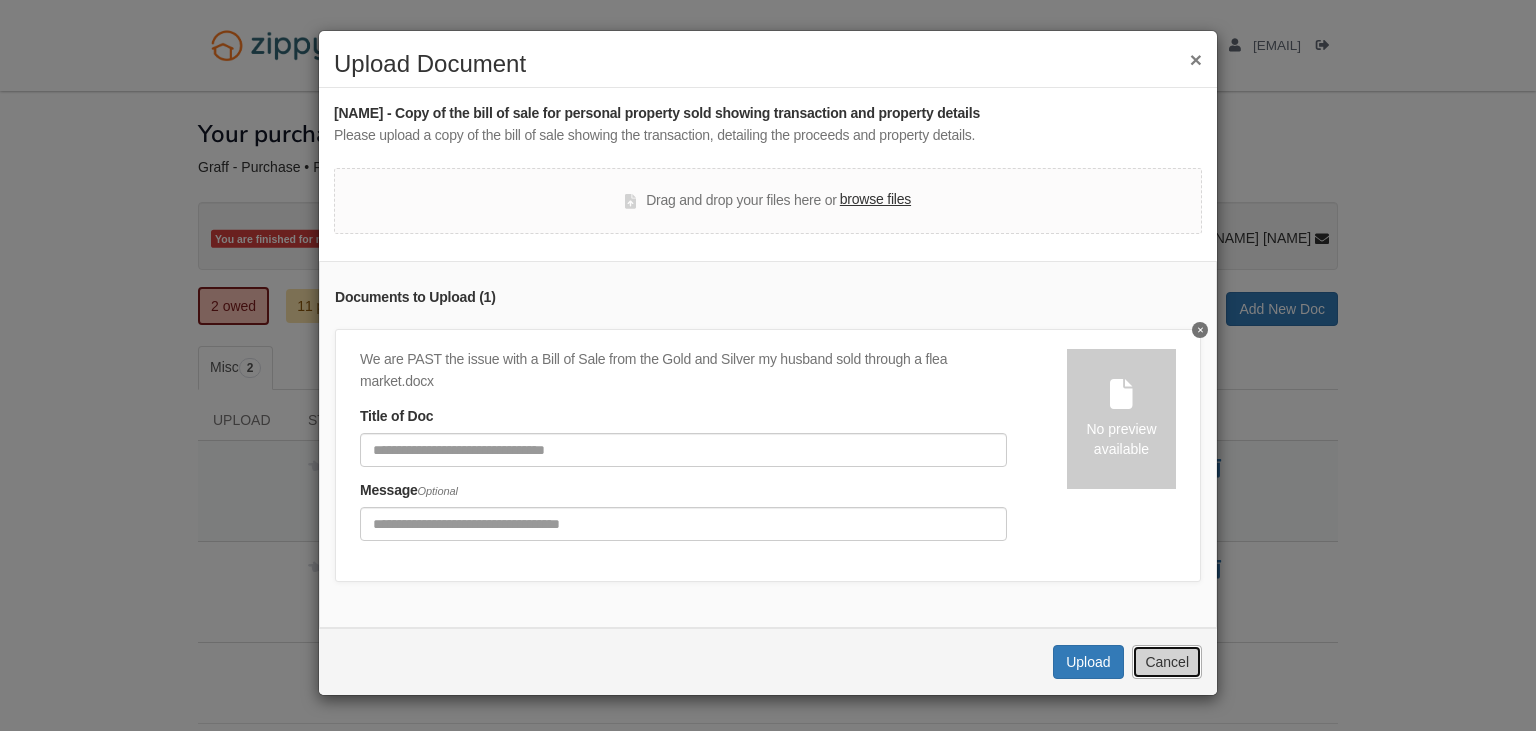 click on "Cancel" at bounding box center [1167, 662] 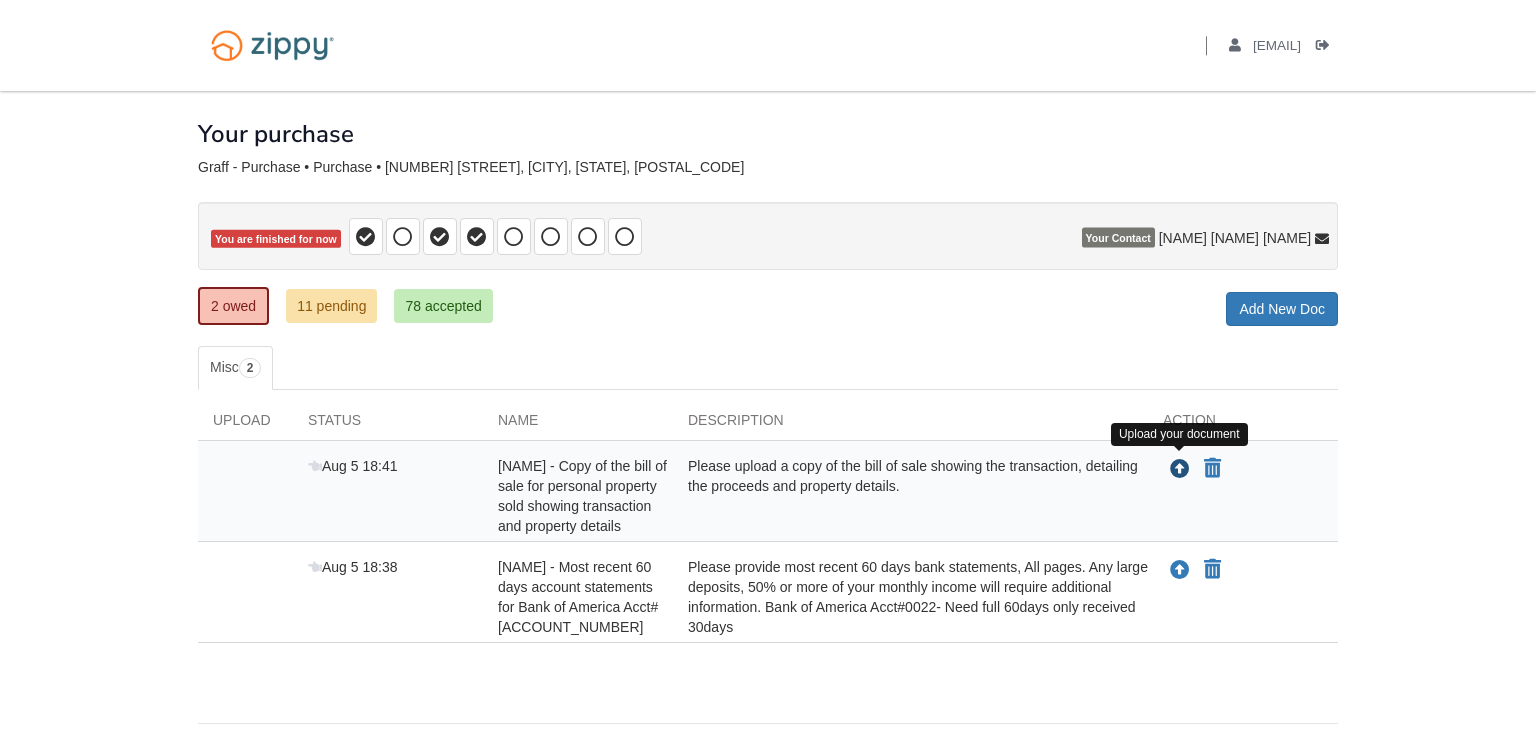 click at bounding box center (1180, 470) 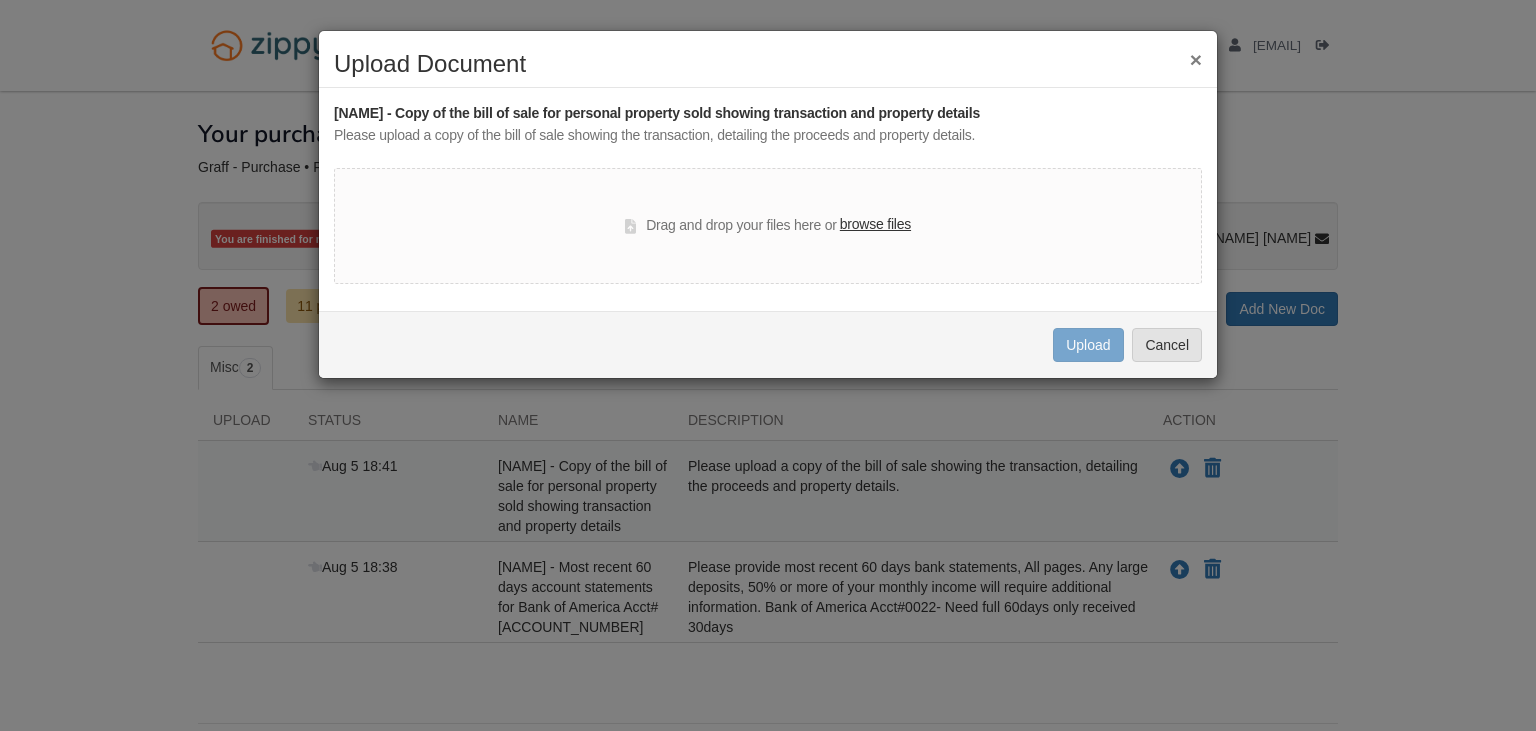 click on "browse files" at bounding box center (875, 225) 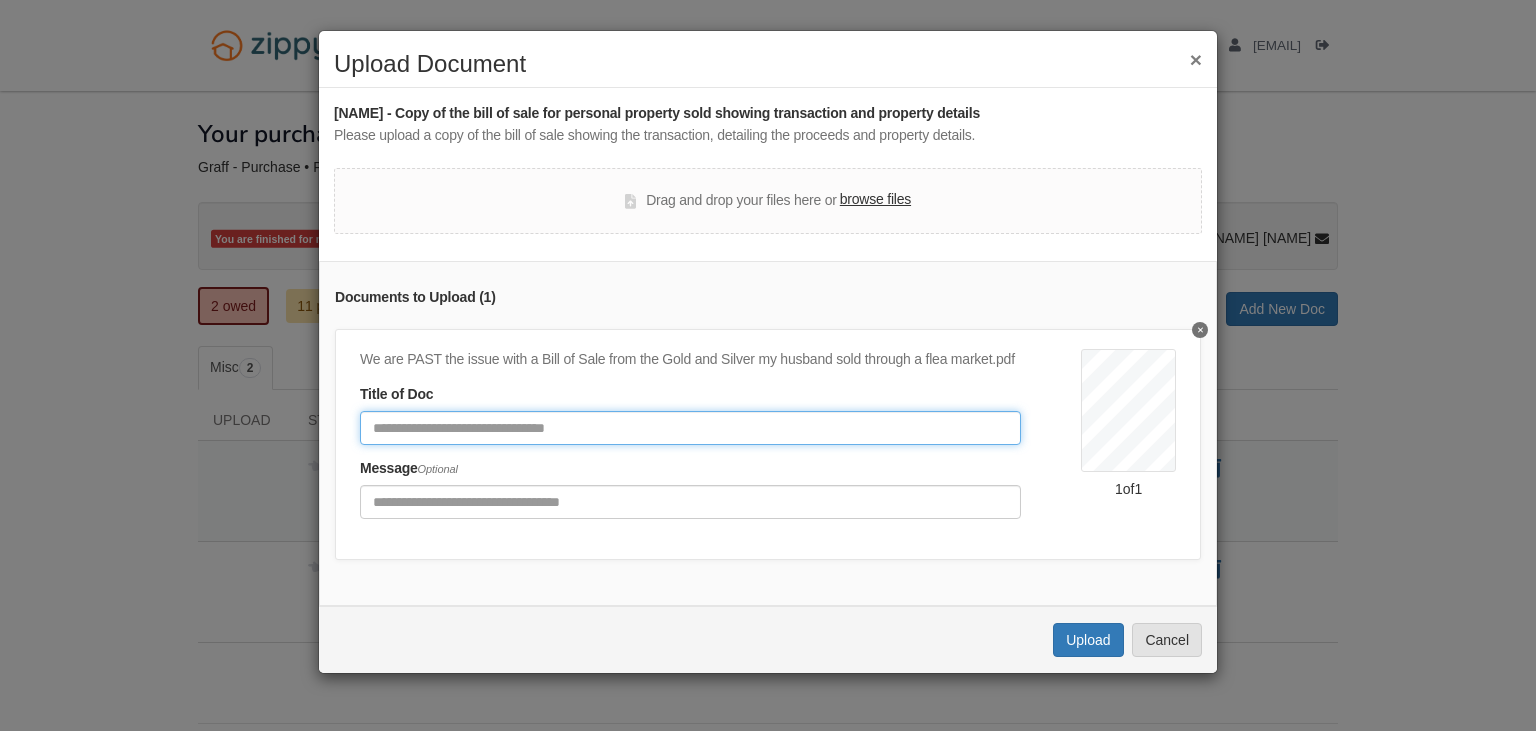 click 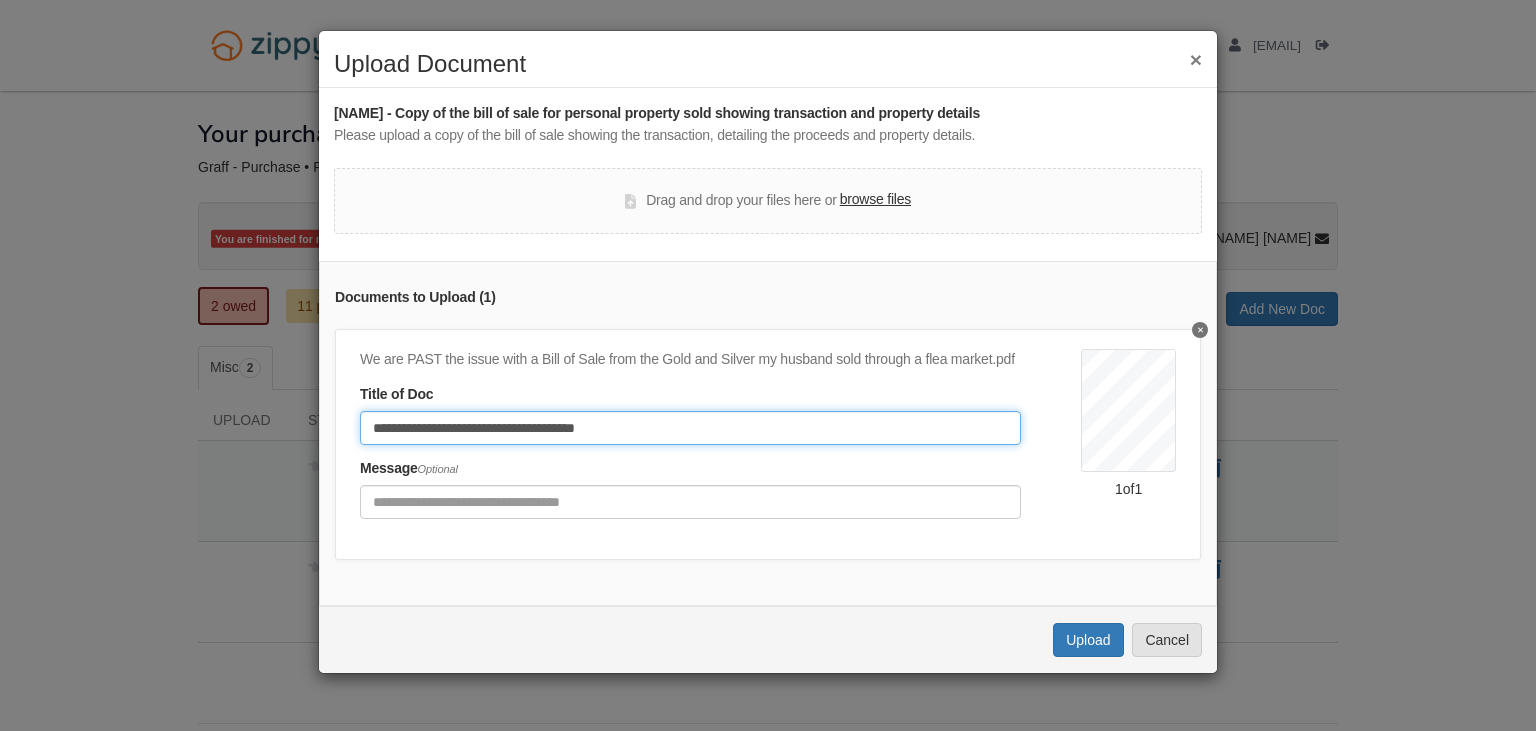 type on "**********" 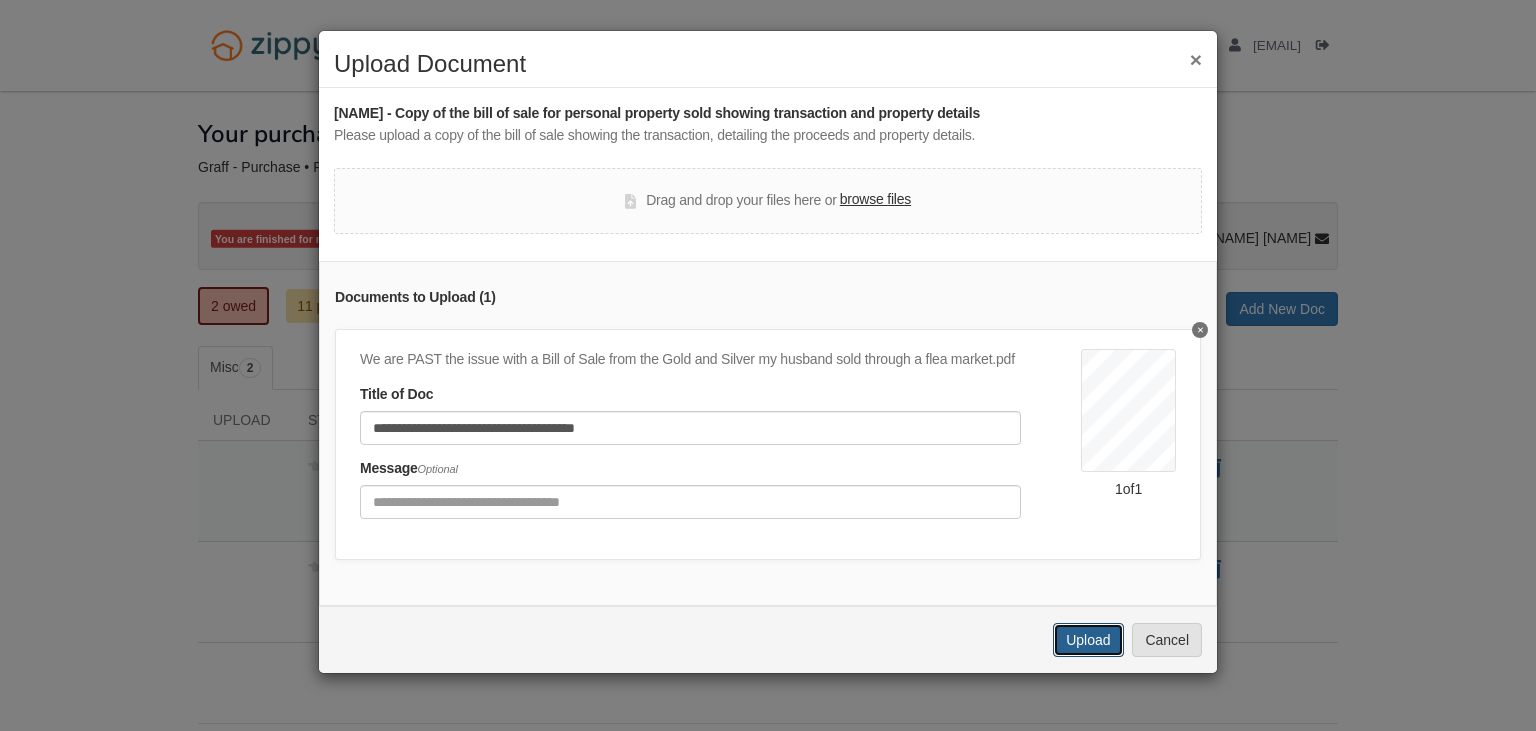 click on "Upload" at bounding box center [1088, 640] 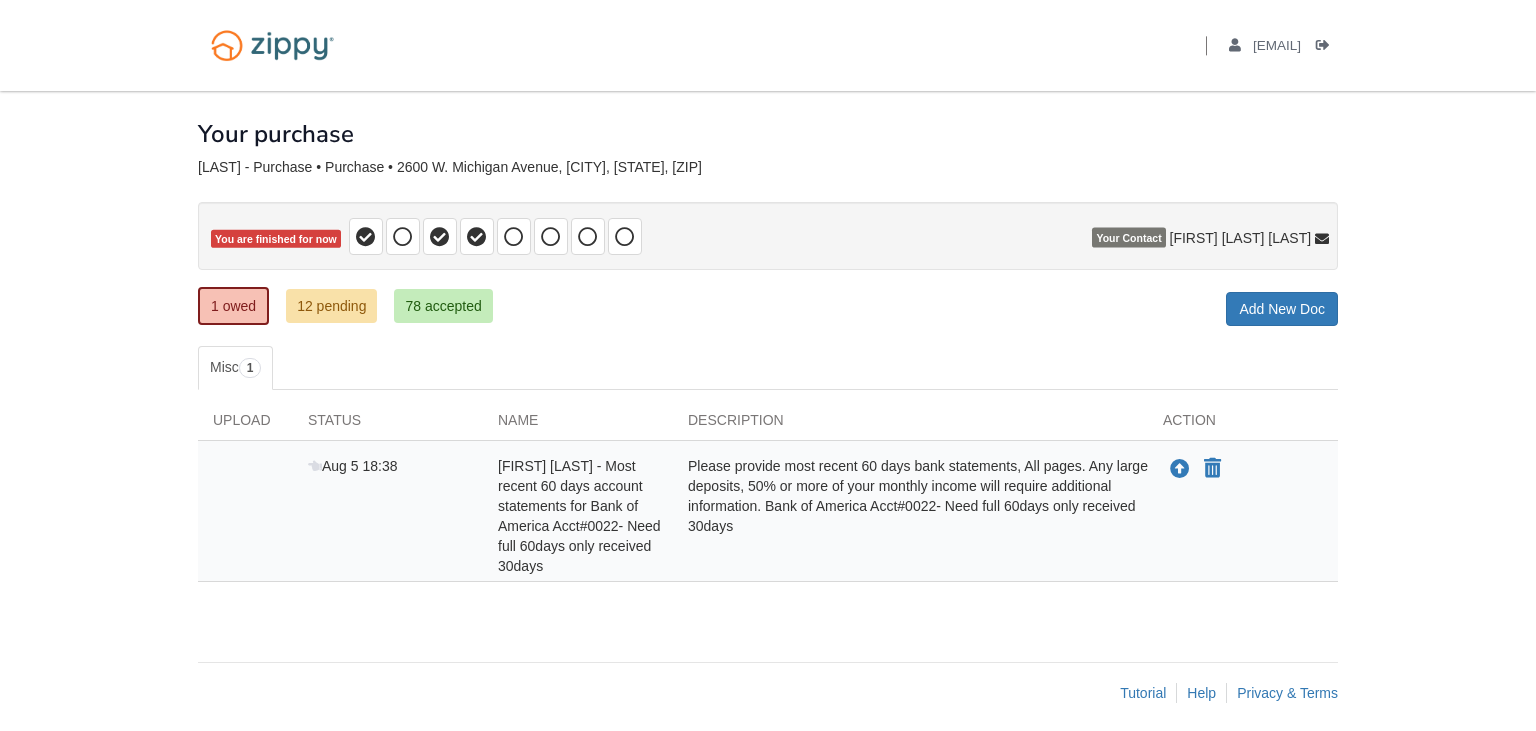 scroll, scrollTop: 0, scrollLeft: 0, axis: both 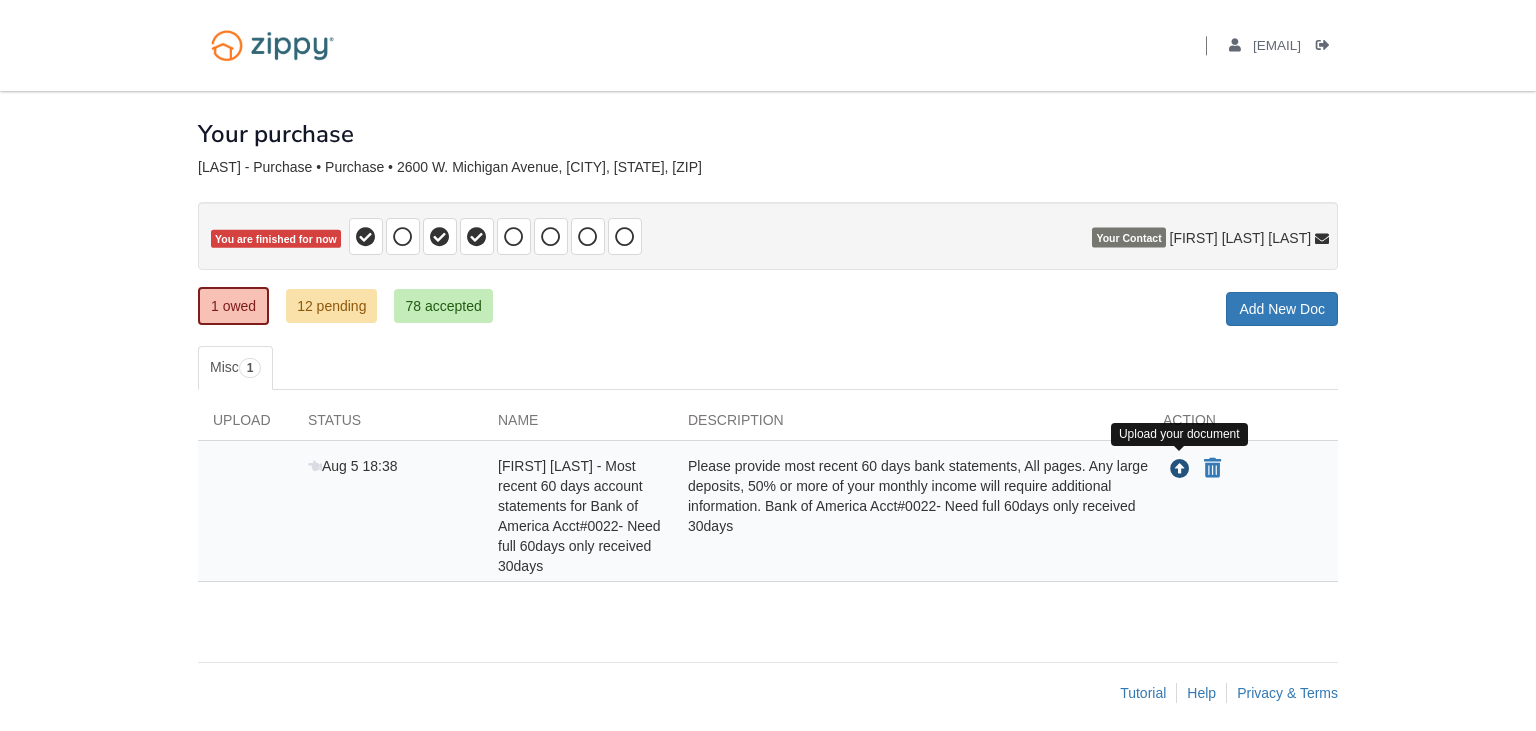 click at bounding box center (1180, 470) 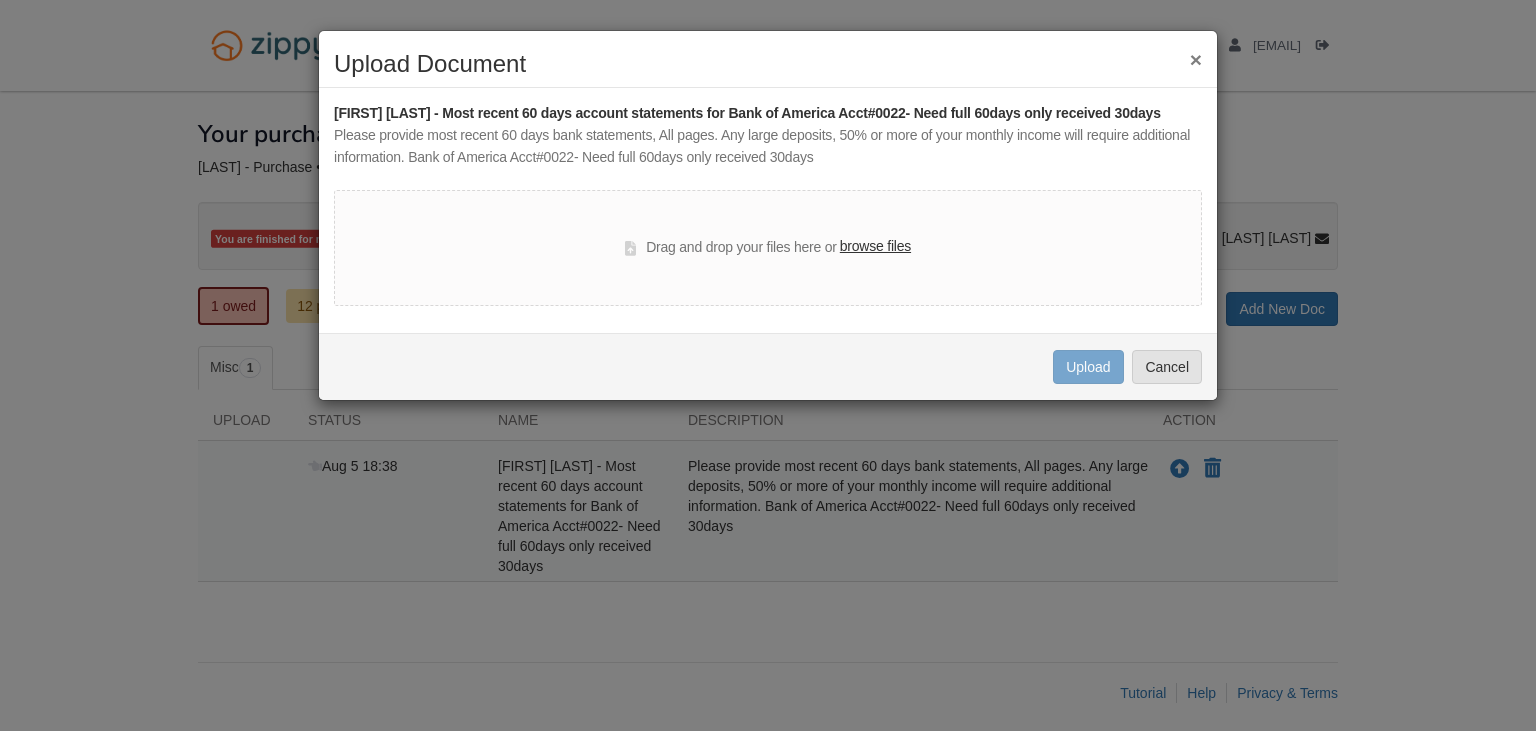 click on "browse files" at bounding box center (875, 247) 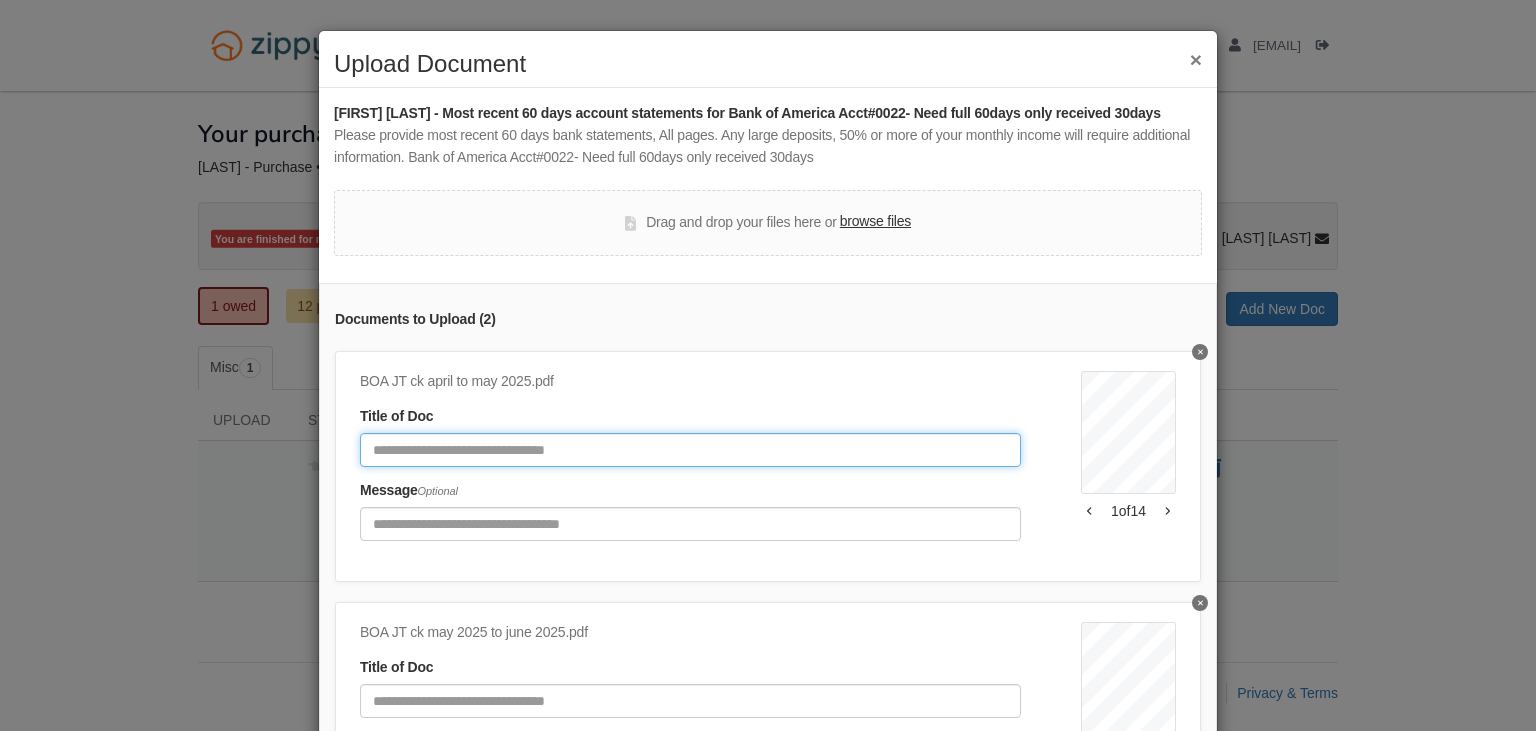 click 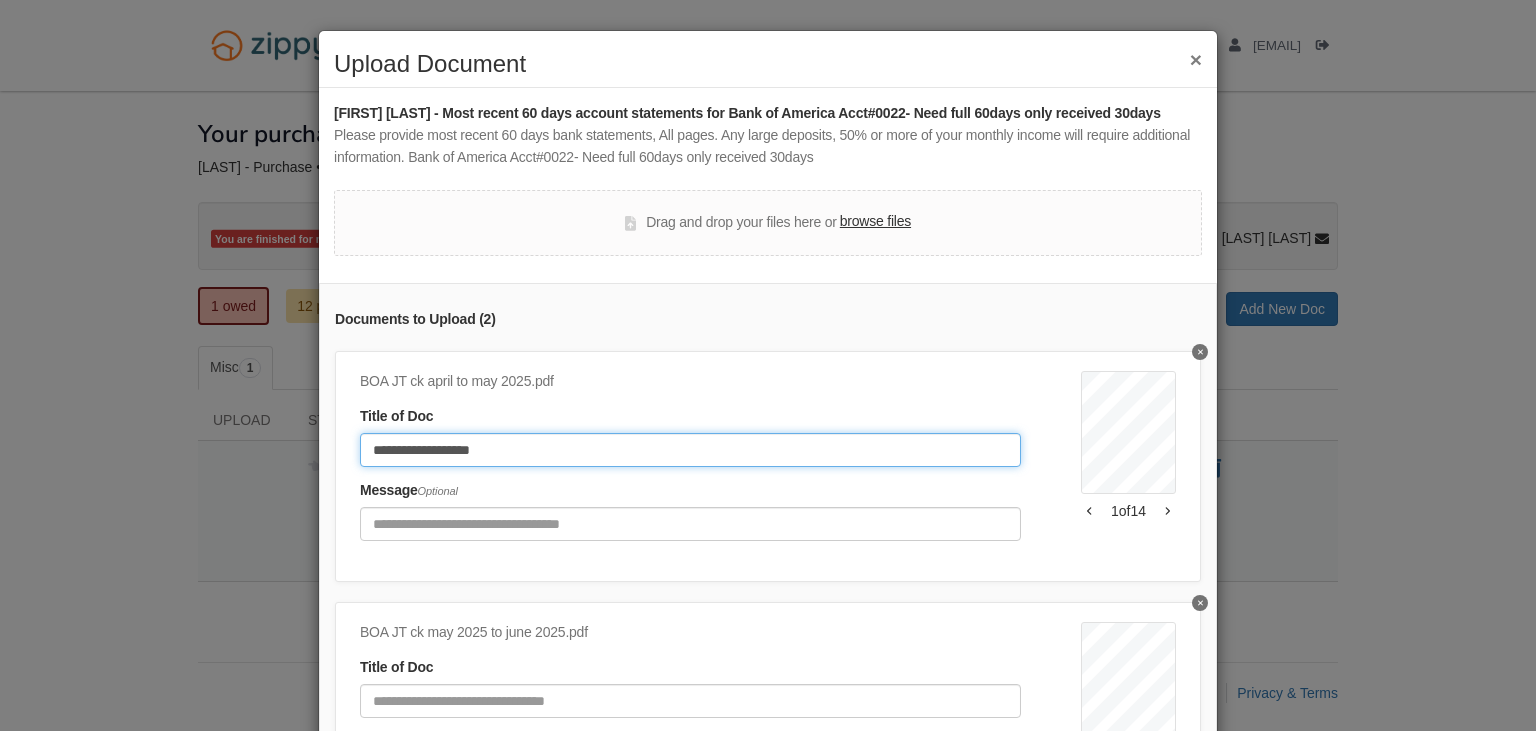 type on "**********" 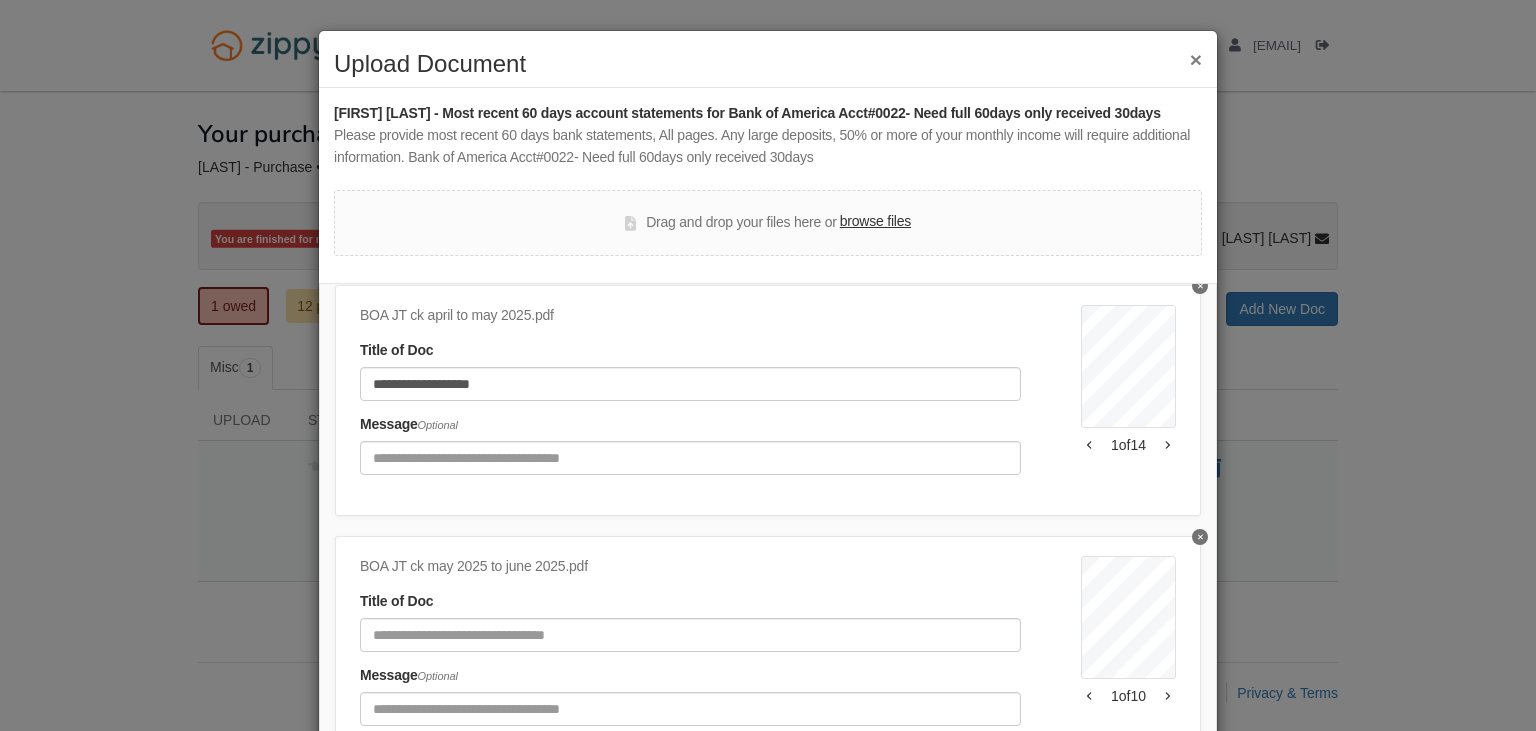 scroll, scrollTop: 95, scrollLeft: 0, axis: vertical 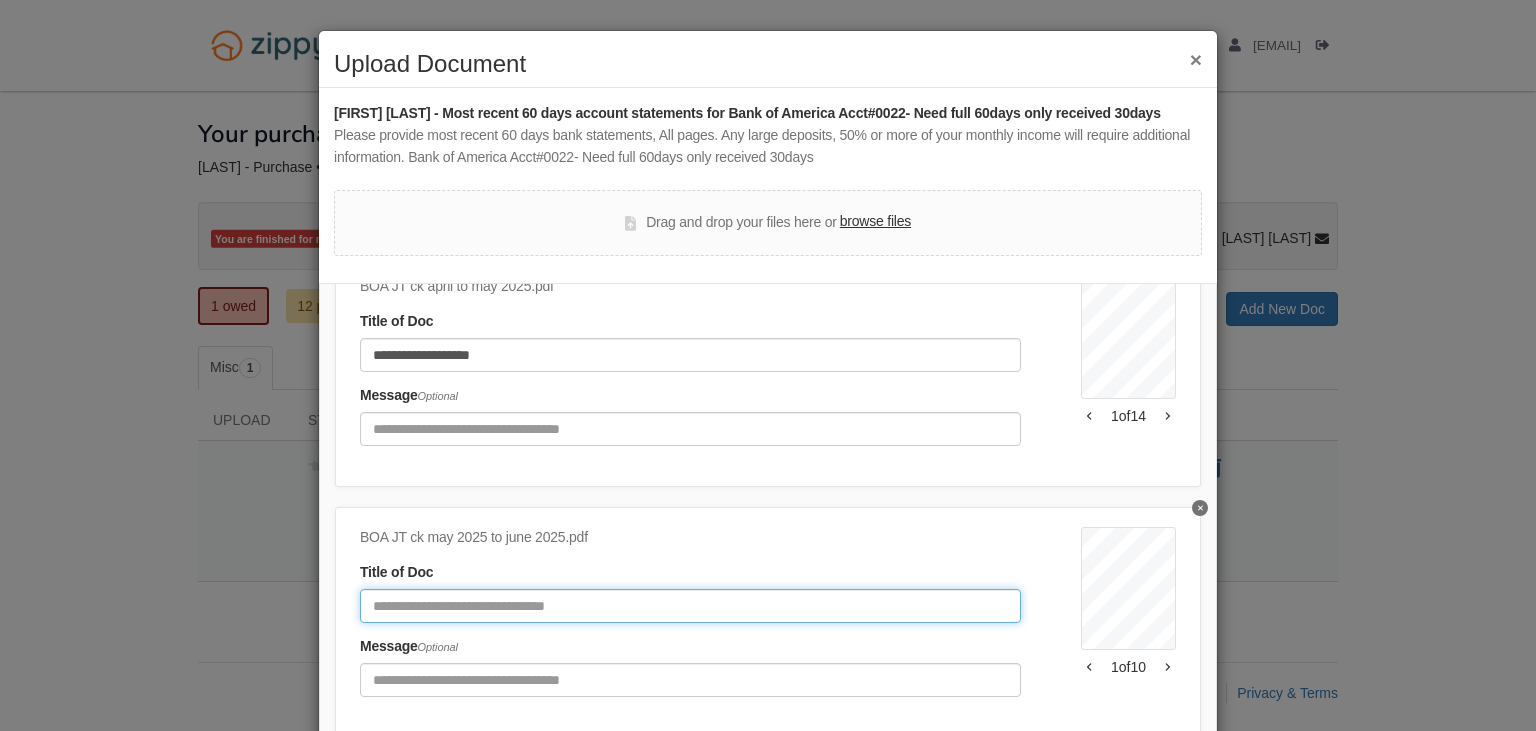 click 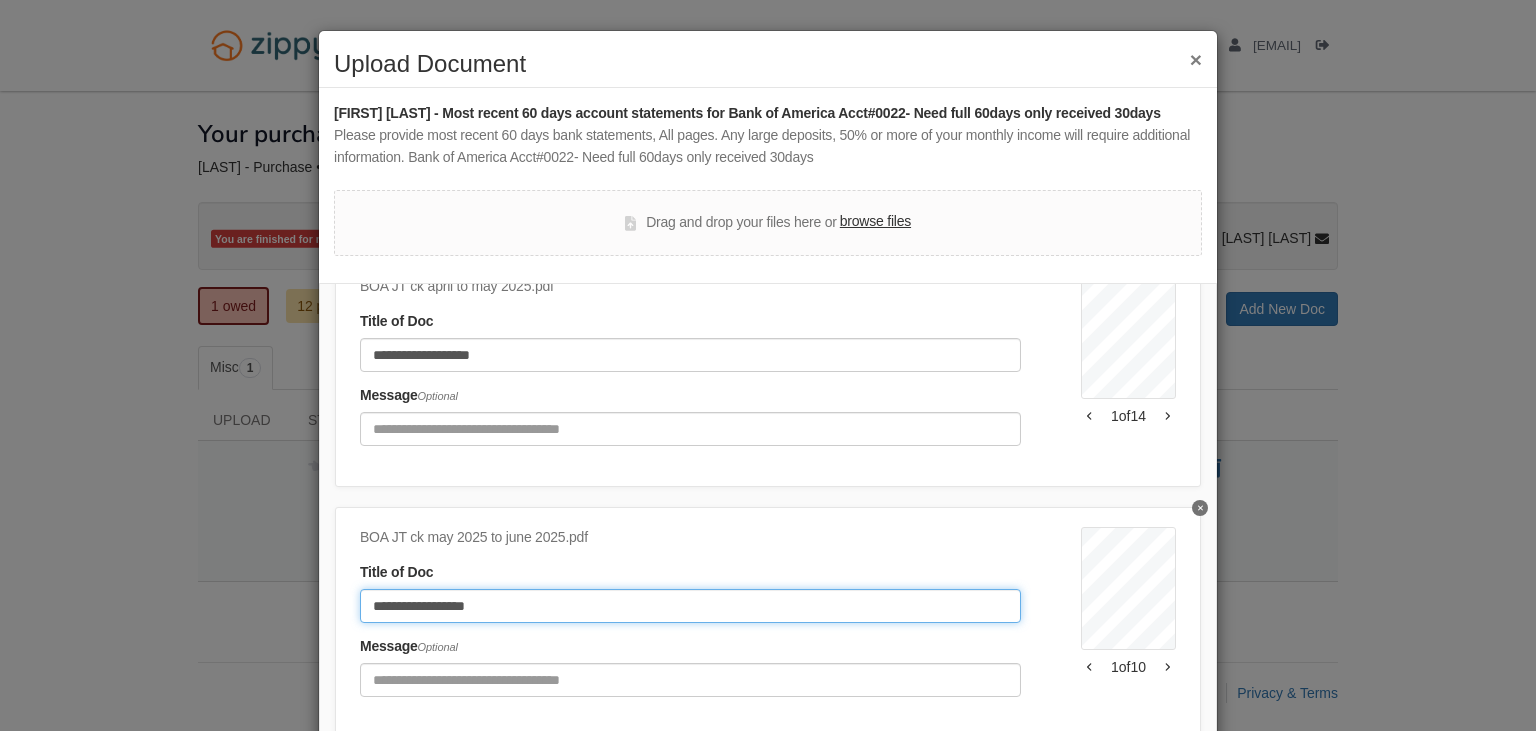 type on "**********" 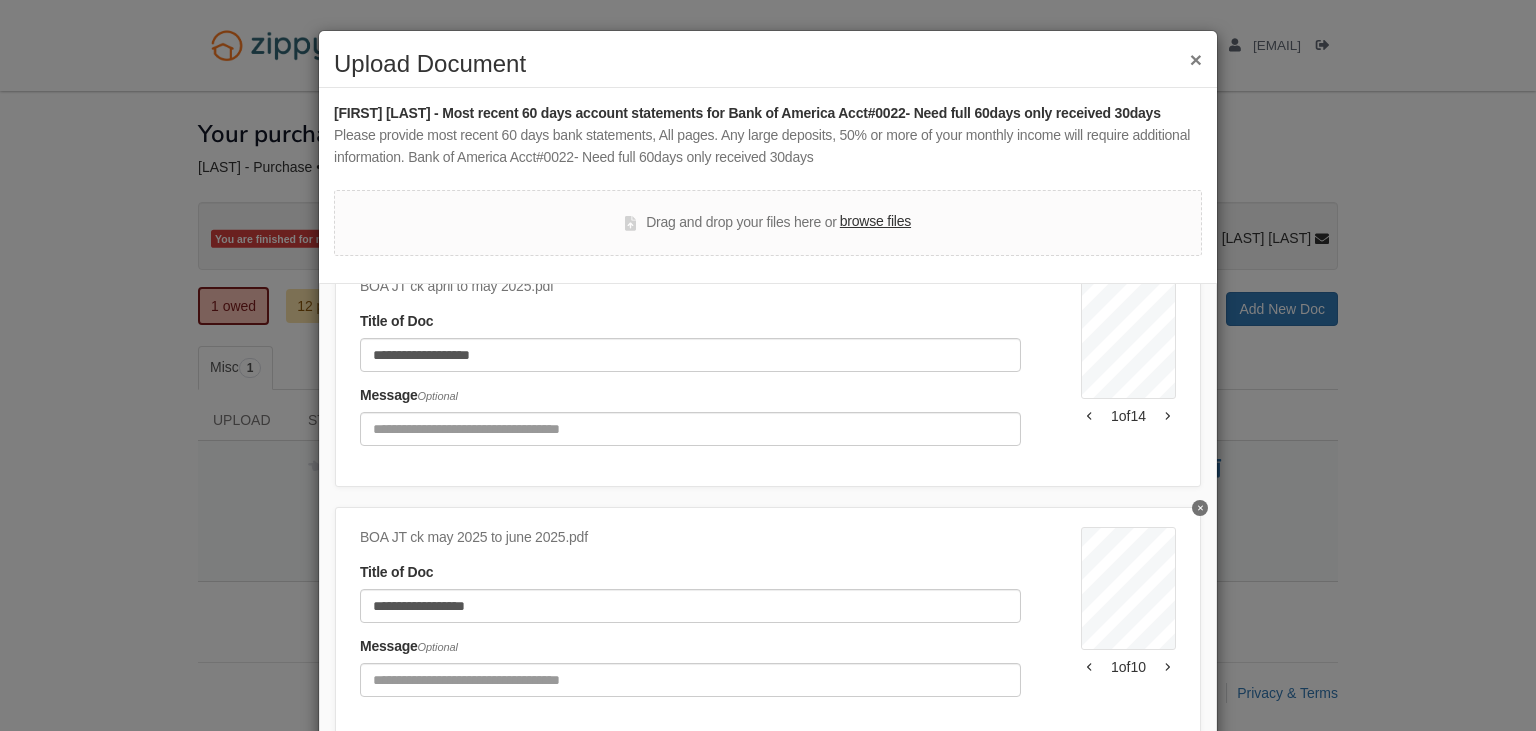 click on "×" at bounding box center [1196, 59] 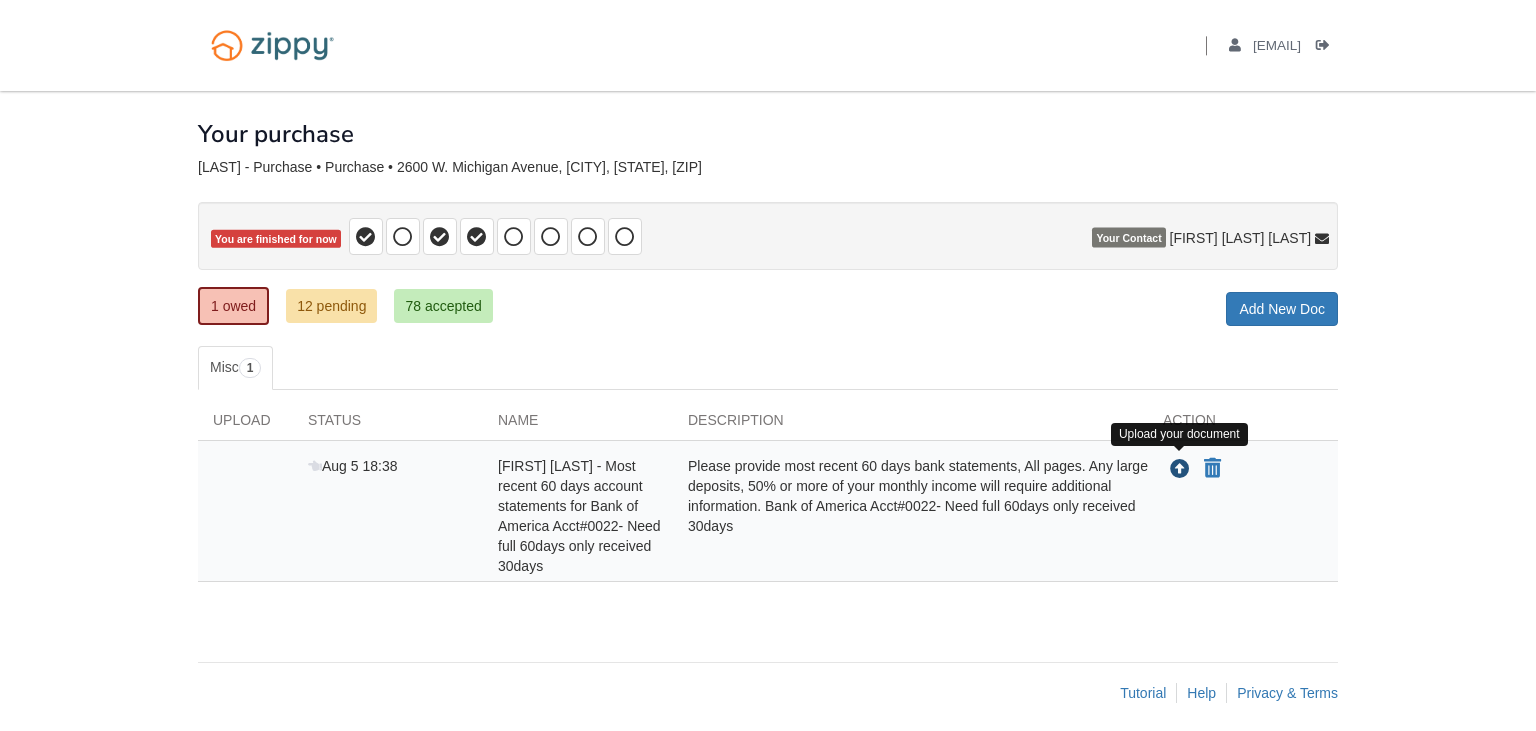 click at bounding box center (1180, 470) 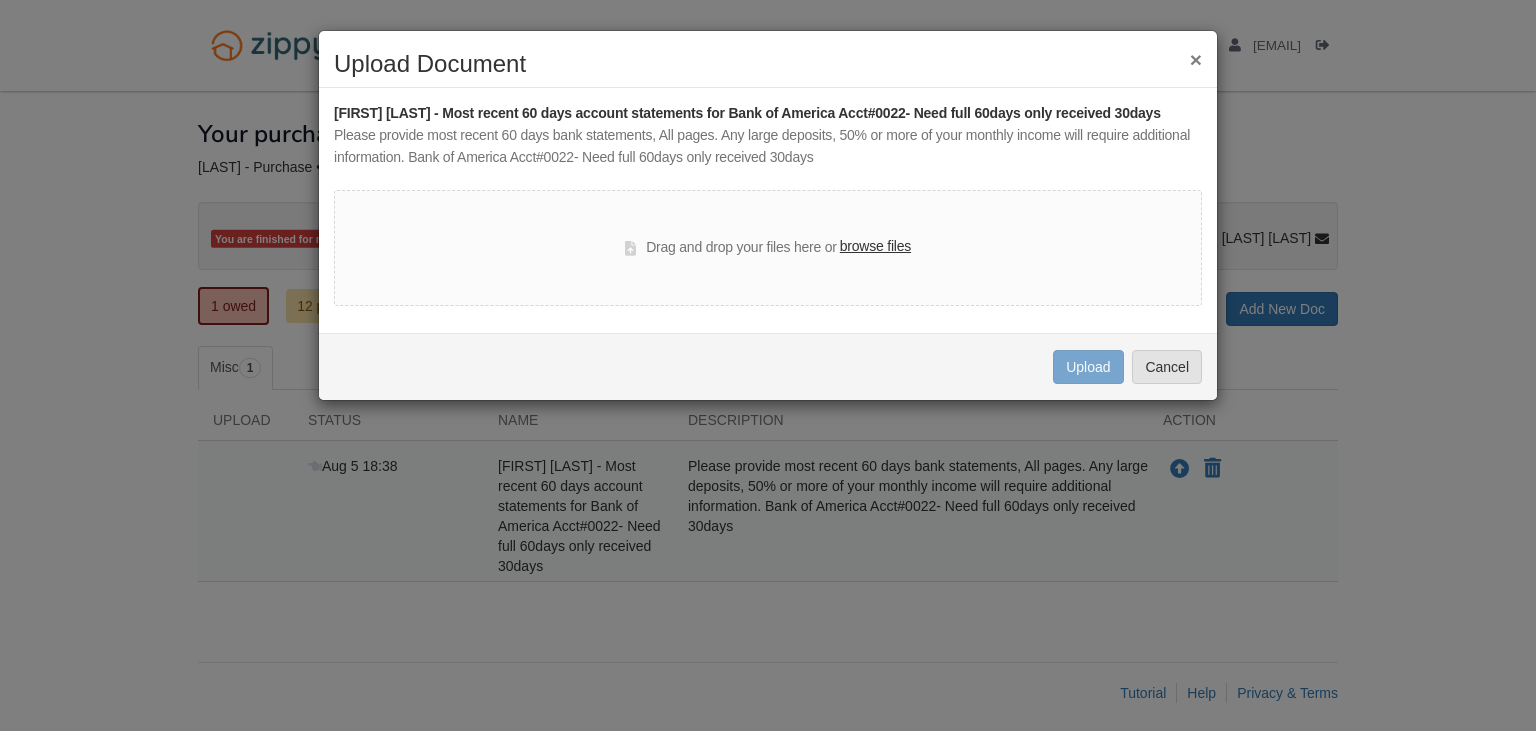 click on "browse files" at bounding box center [875, 247] 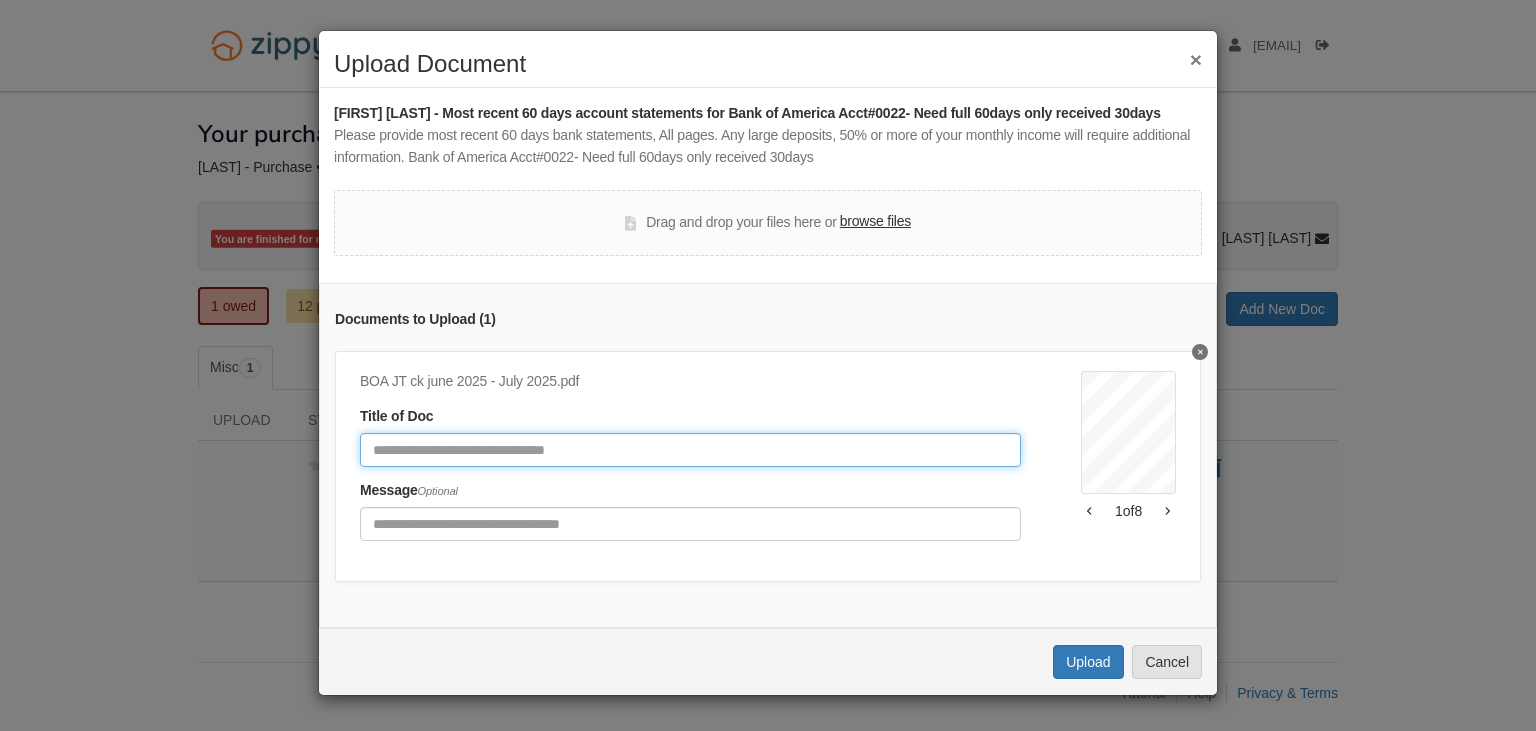 click 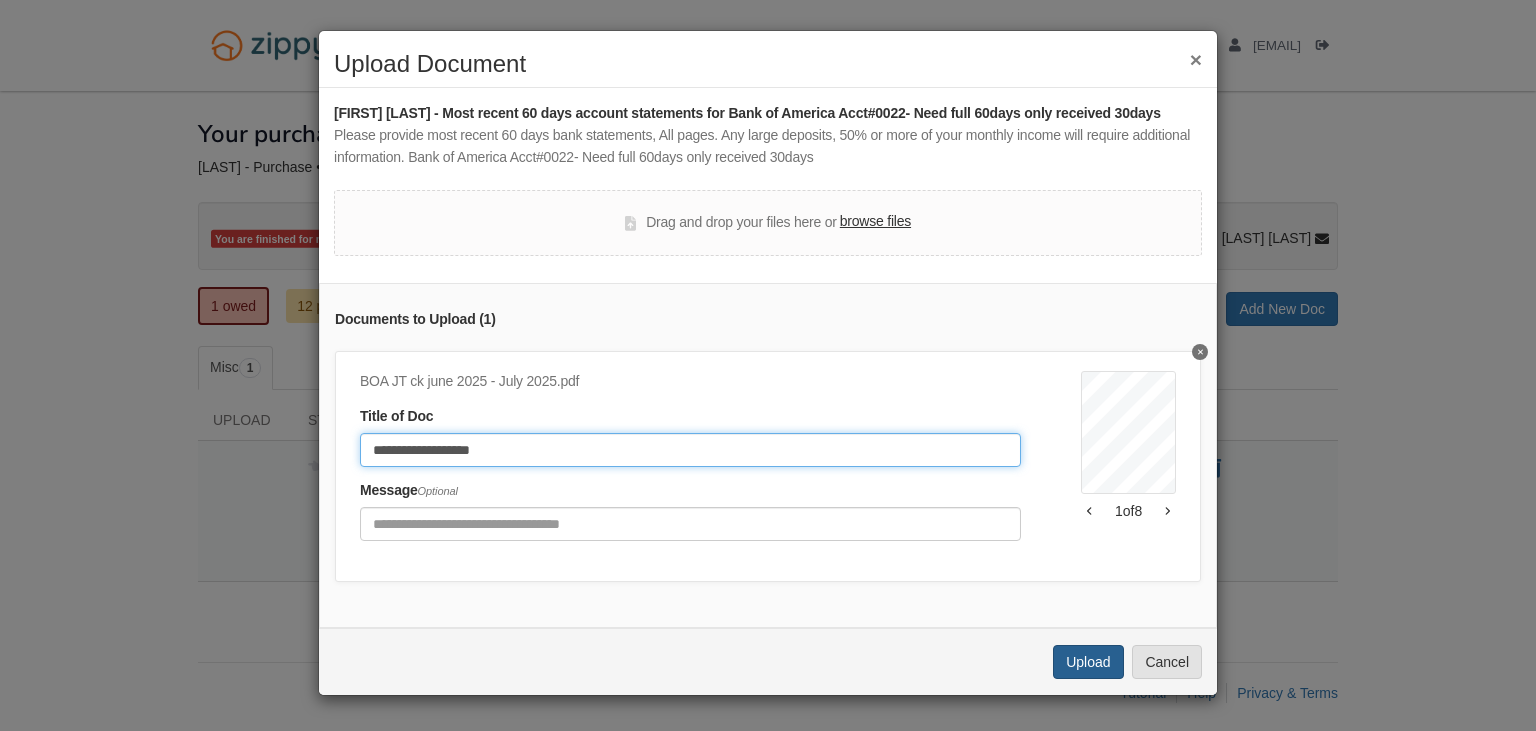 type on "**********" 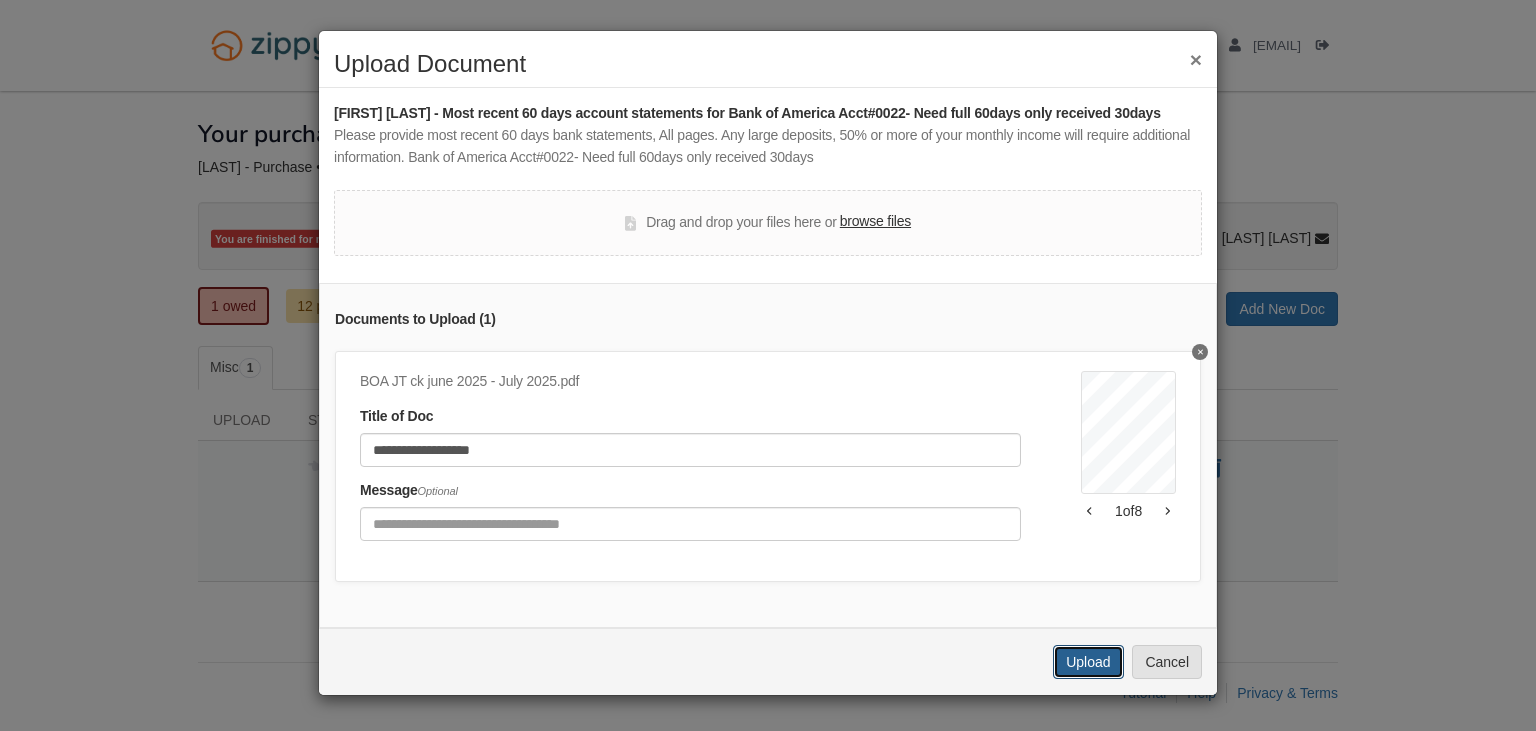 click on "Upload" at bounding box center [1088, 662] 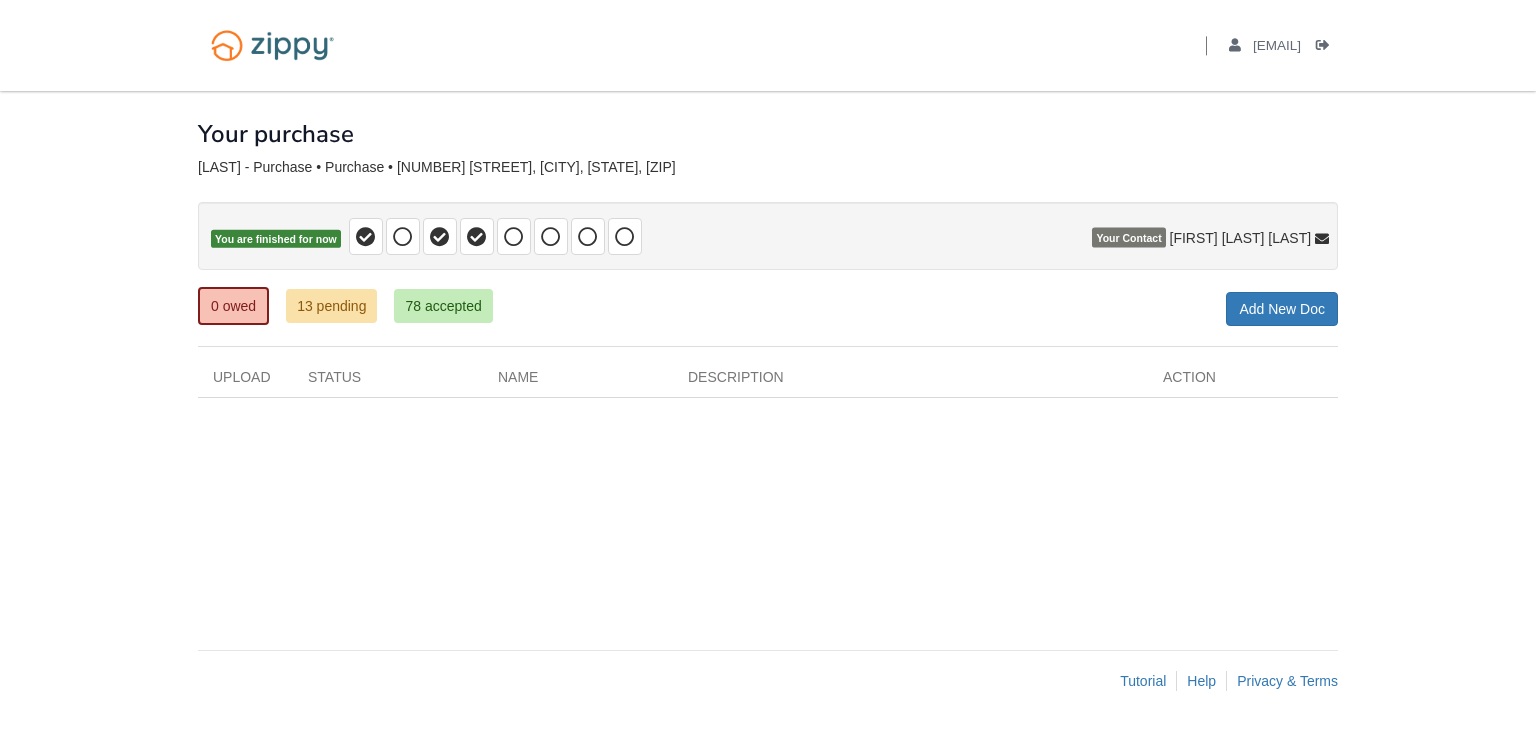 scroll, scrollTop: 0, scrollLeft: 0, axis: both 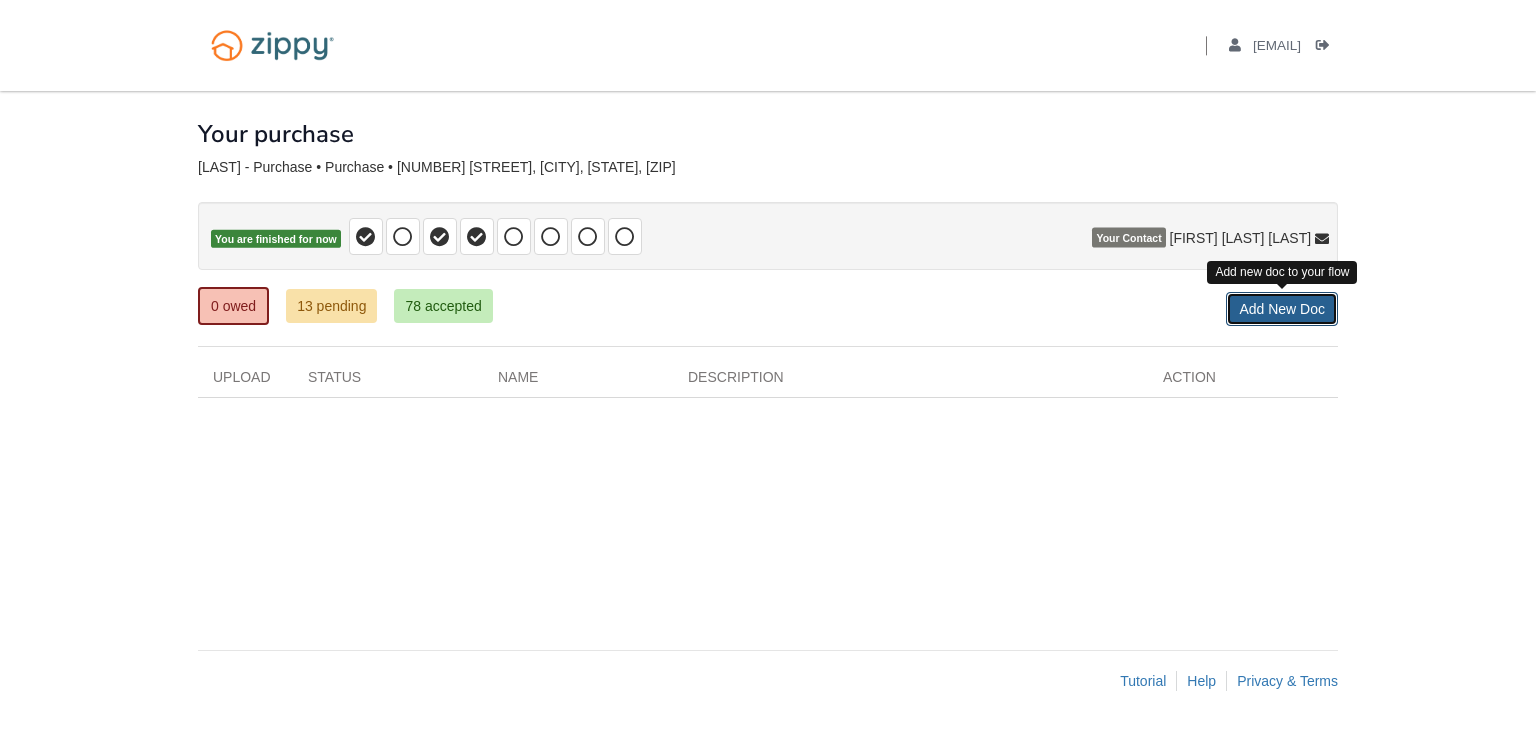 click on "Add New Doc" at bounding box center (1282, 309) 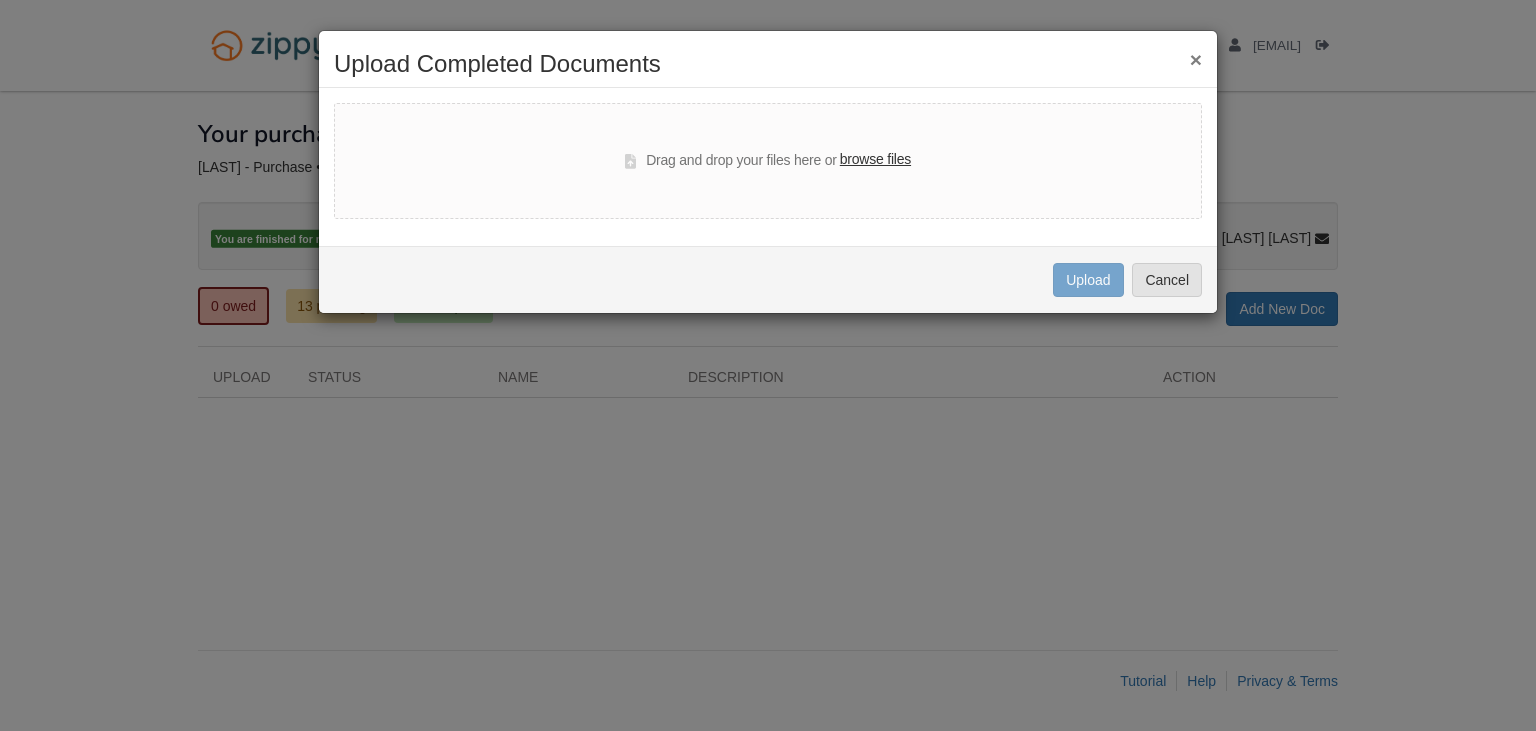 click on "browse files" at bounding box center (875, 160) 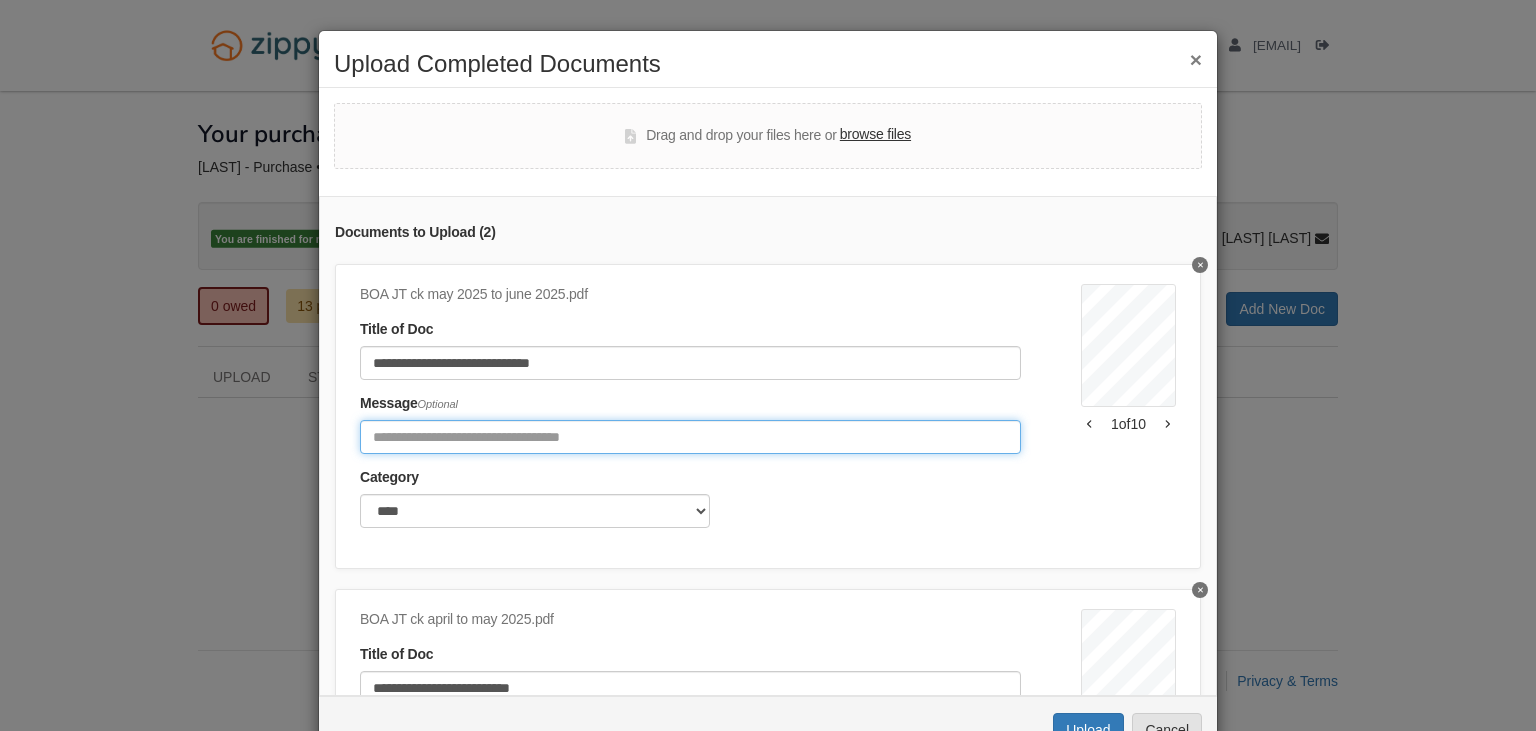 click at bounding box center (690, 437) 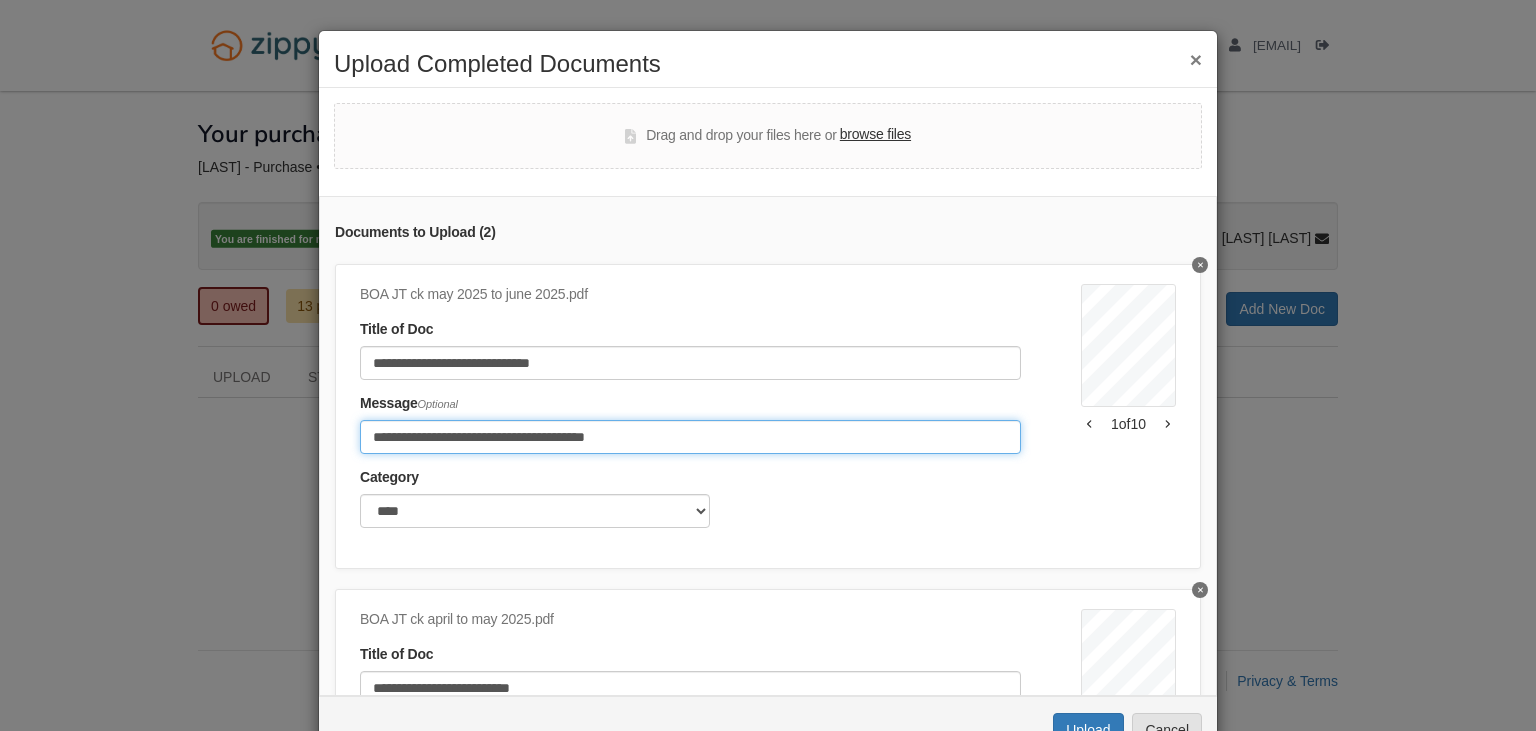 type on "**********" 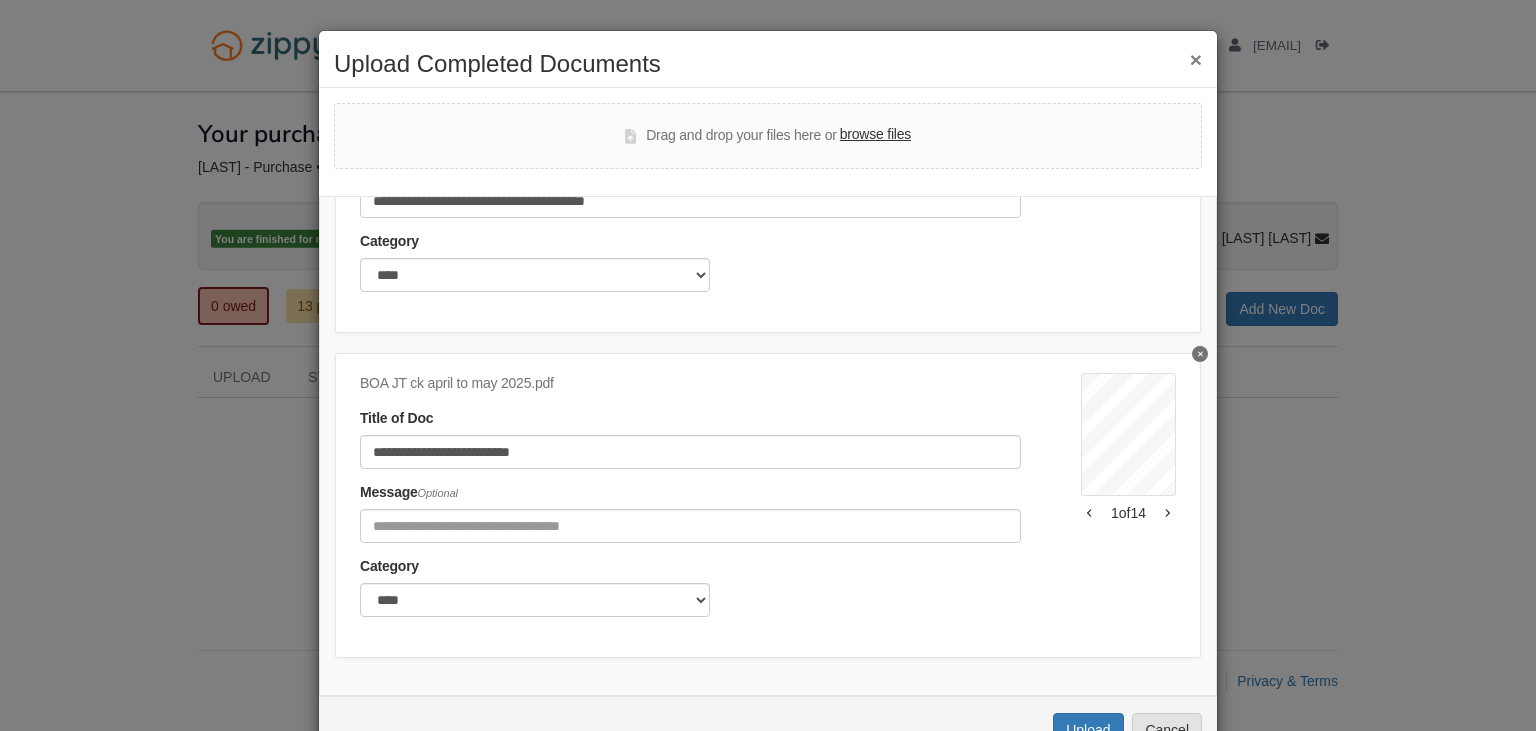 scroll, scrollTop: 236, scrollLeft: 0, axis: vertical 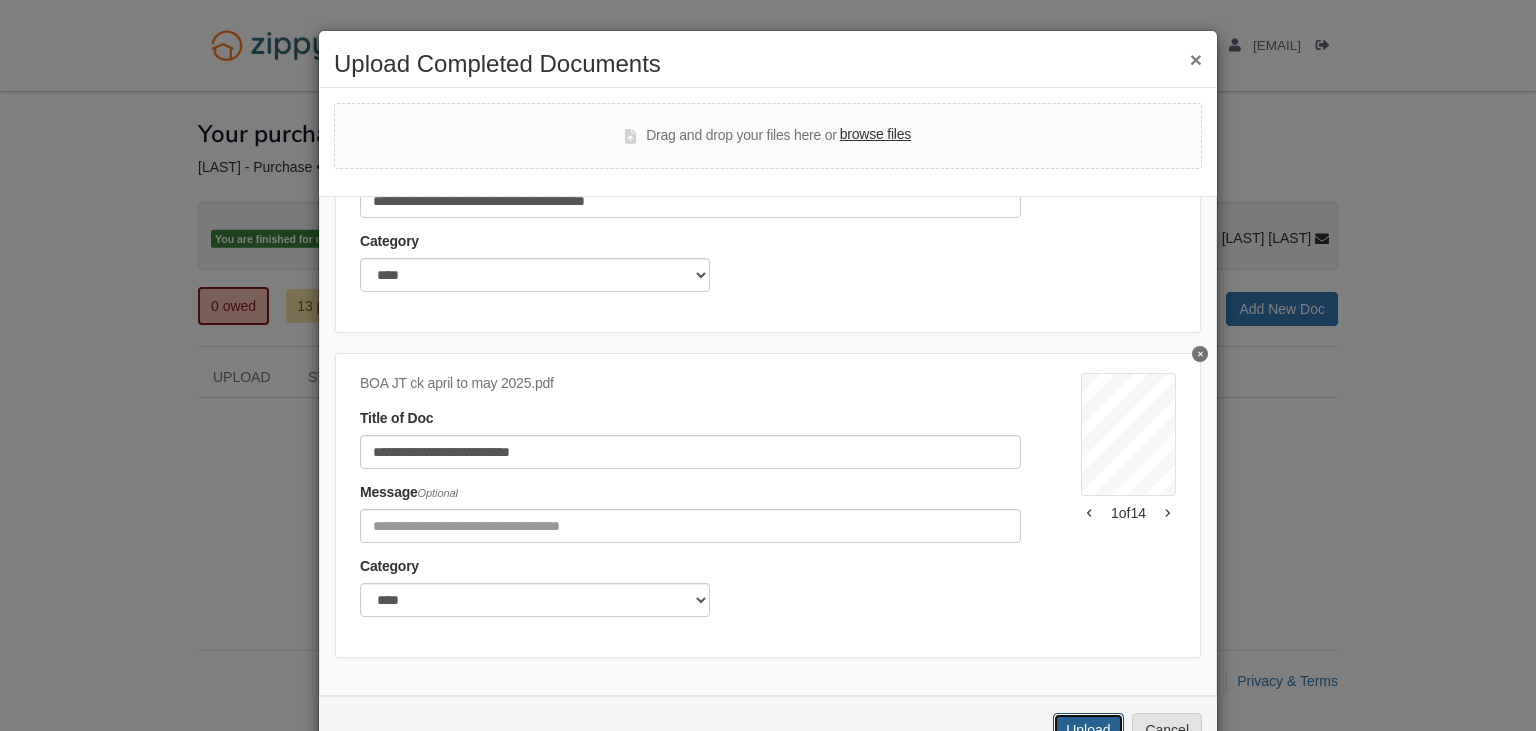 click on "Upload" at bounding box center [1088, 730] 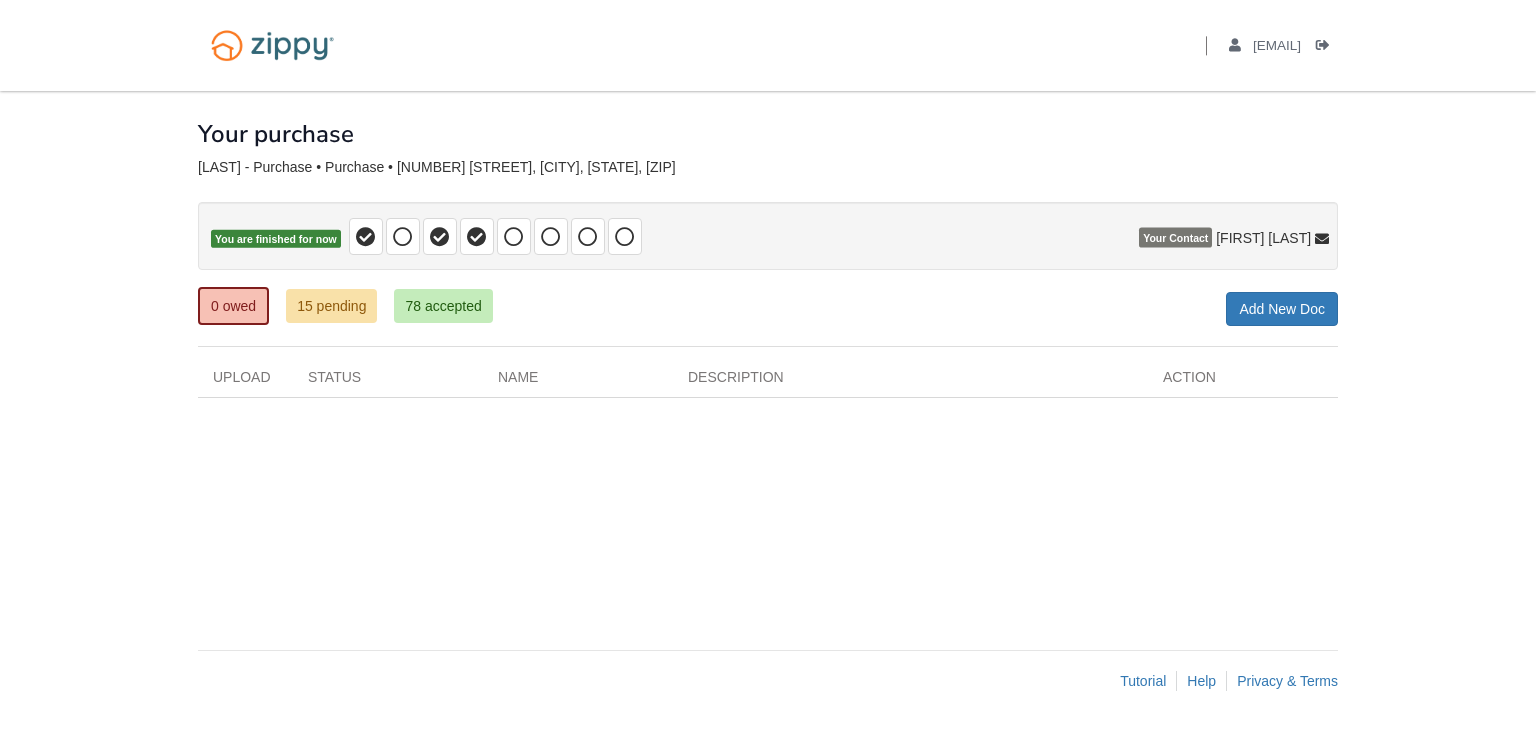 scroll, scrollTop: 0, scrollLeft: 0, axis: both 